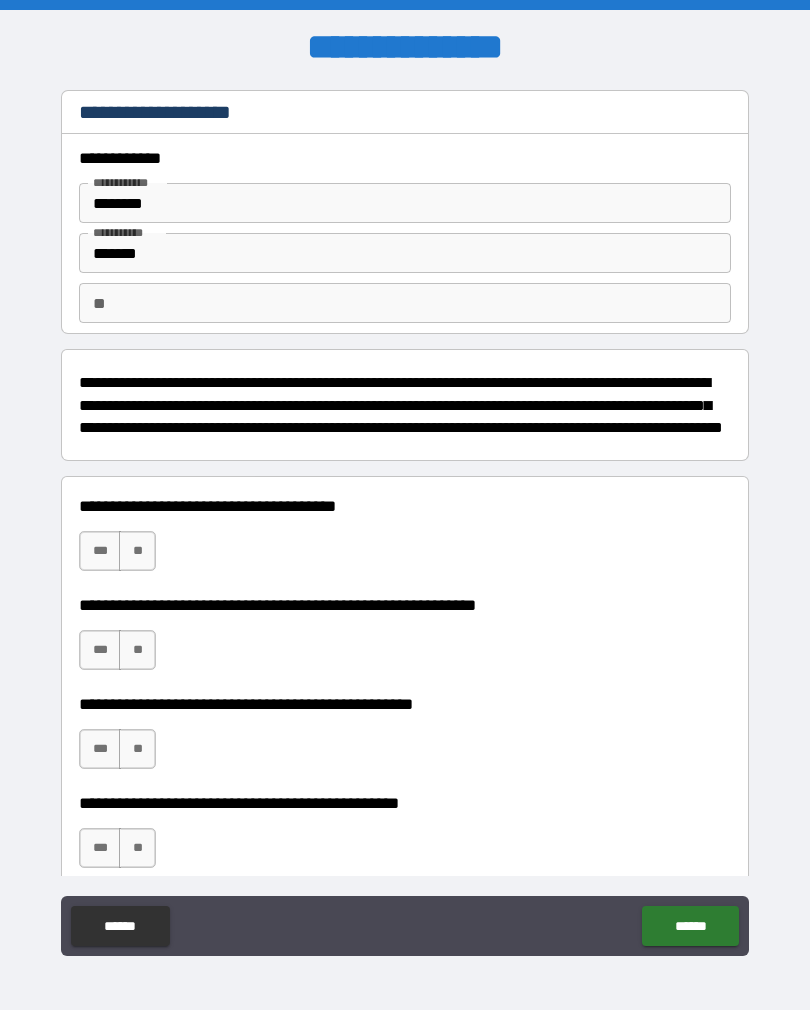scroll, scrollTop: 0, scrollLeft: 0, axis: both 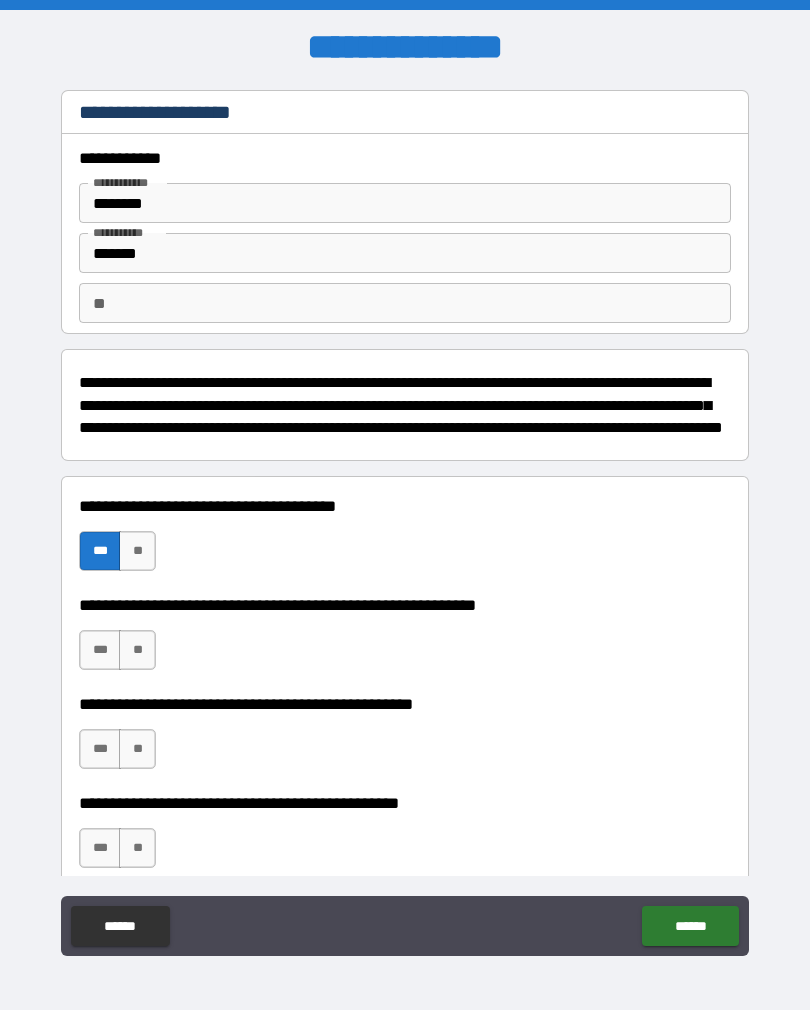 click on "***" at bounding box center [100, 650] 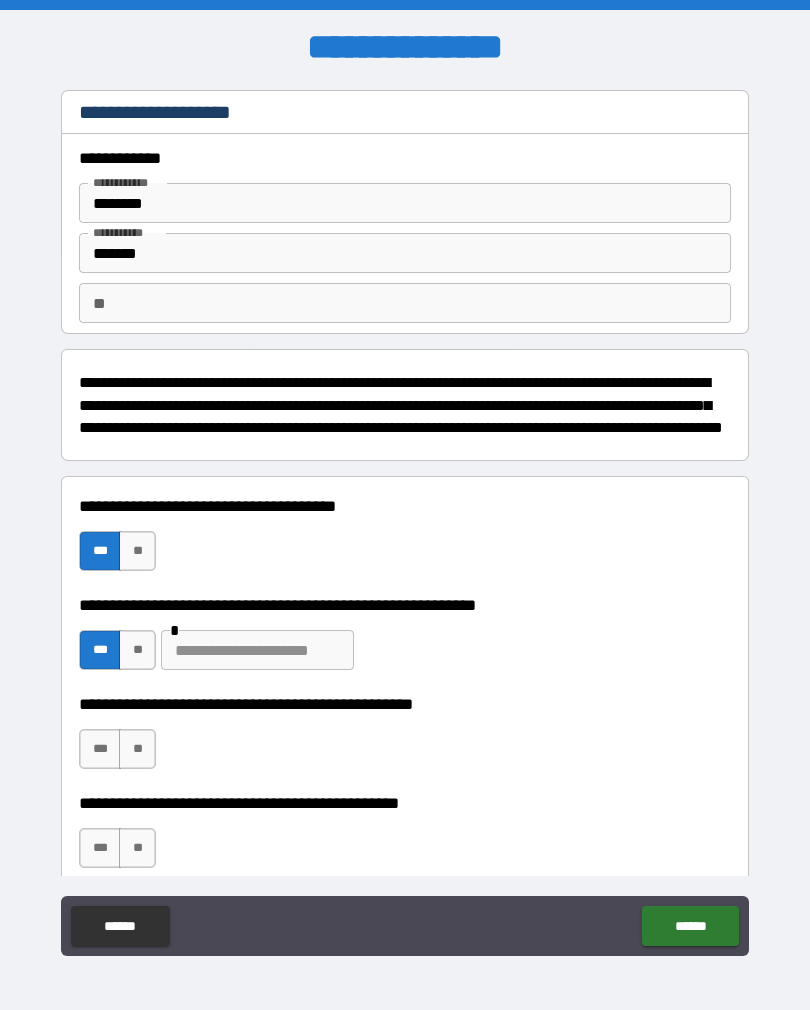 click at bounding box center [257, 650] 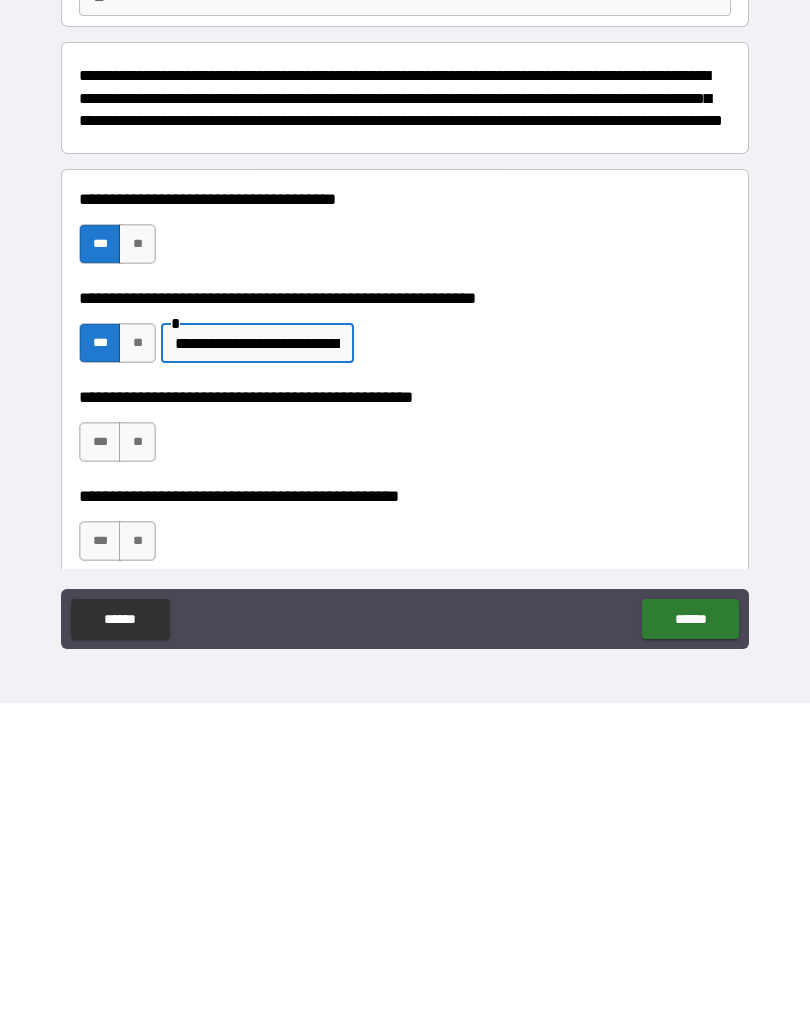 type on "**********" 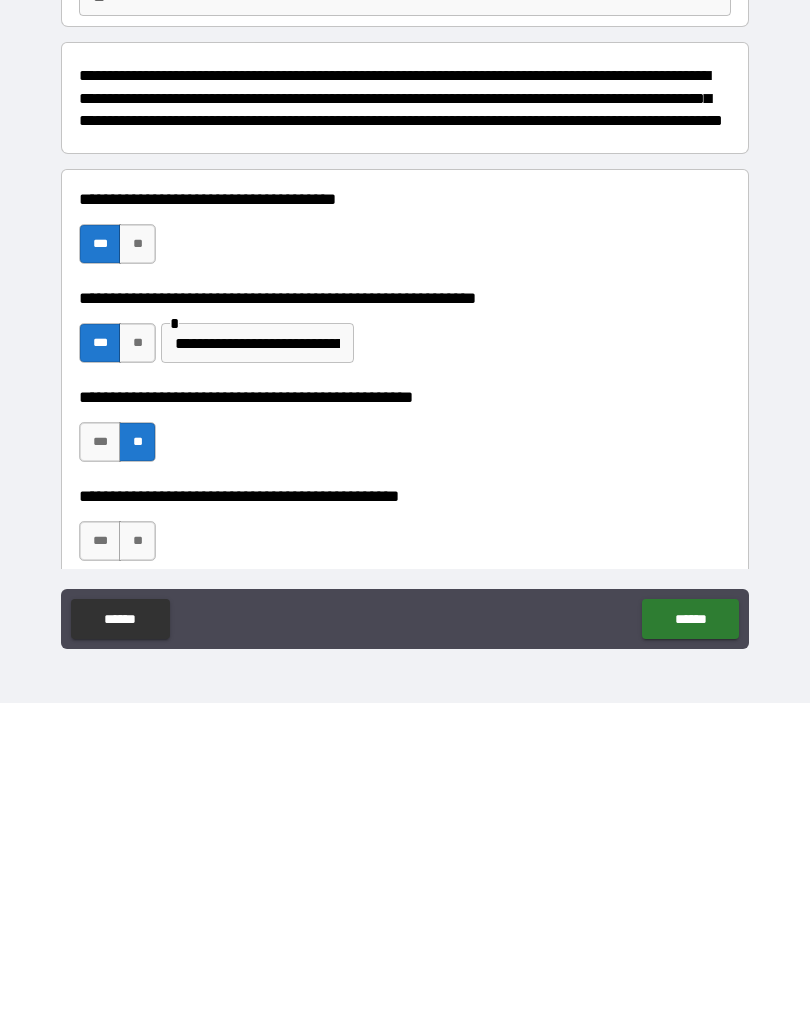 scroll, scrollTop: 31, scrollLeft: 0, axis: vertical 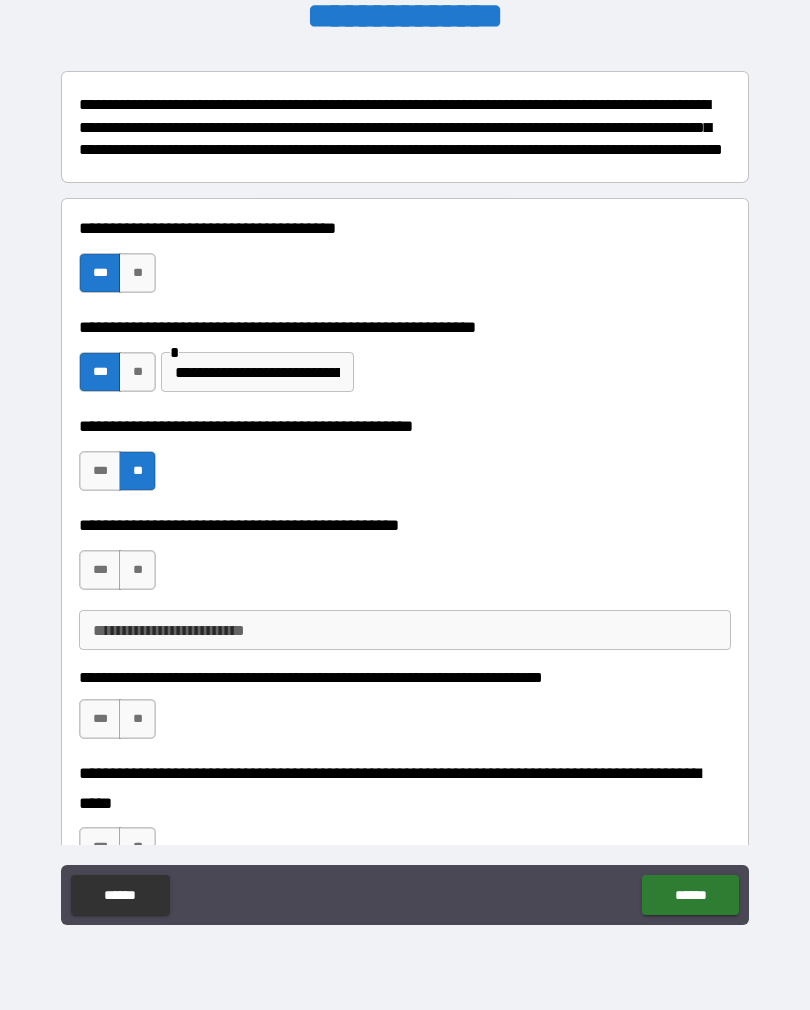 click on "***" at bounding box center (100, 570) 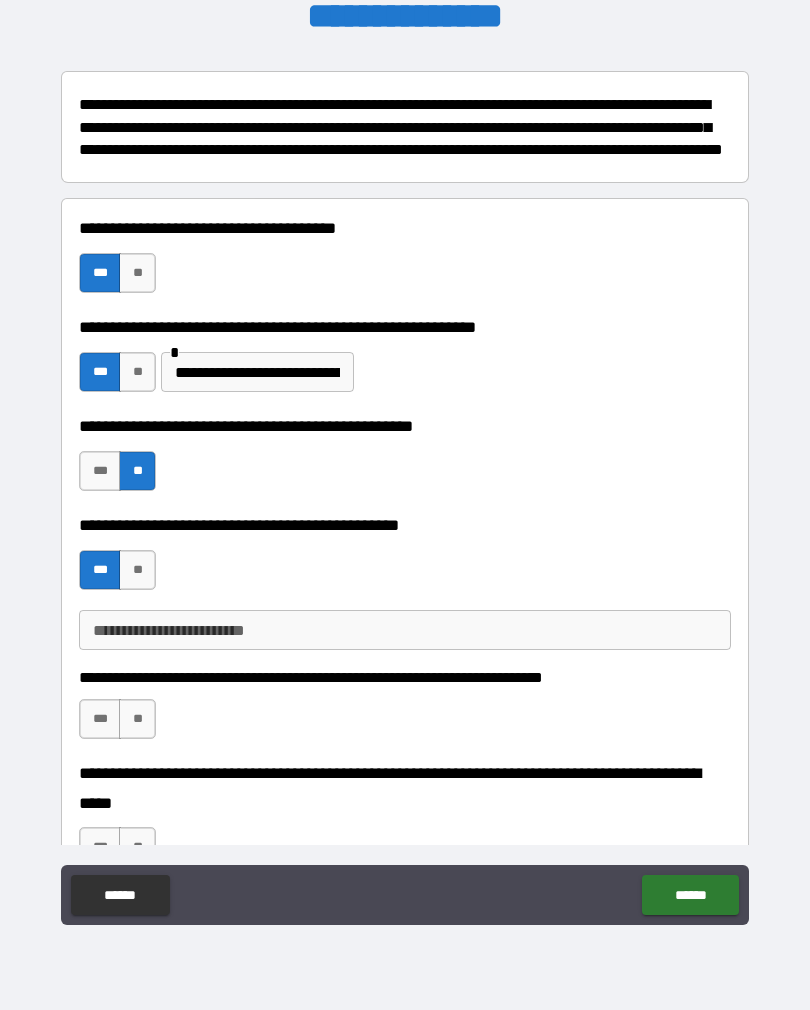 click on "**********" at bounding box center [405, 630] 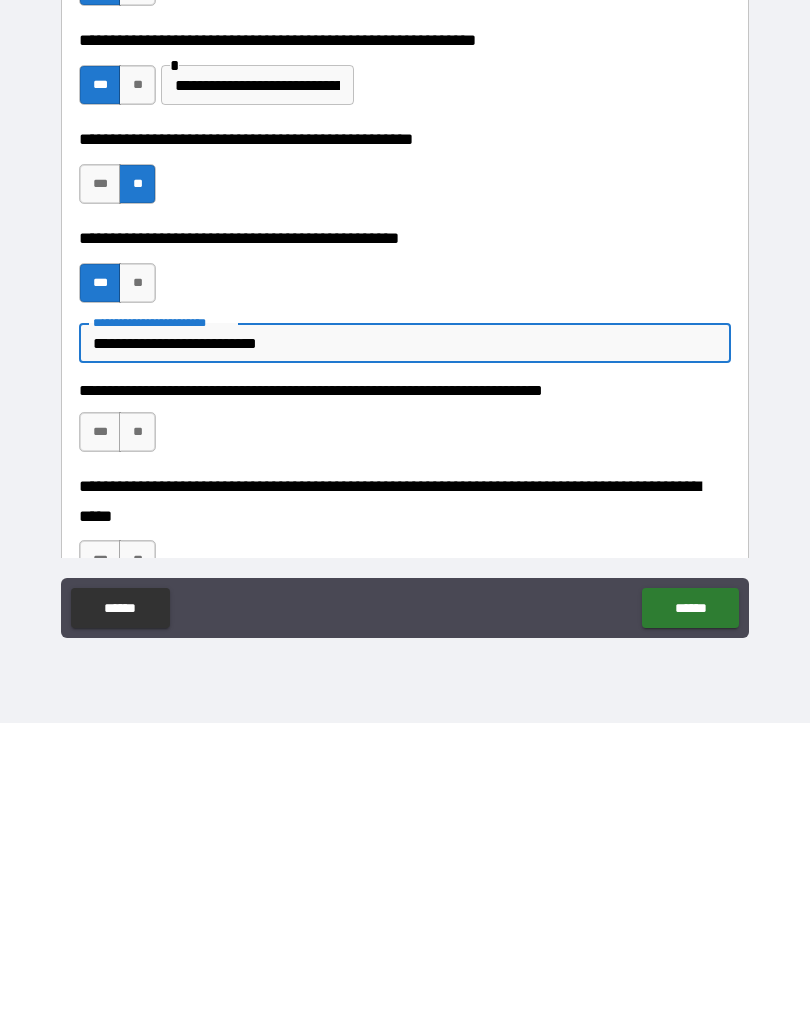 type on "**********" 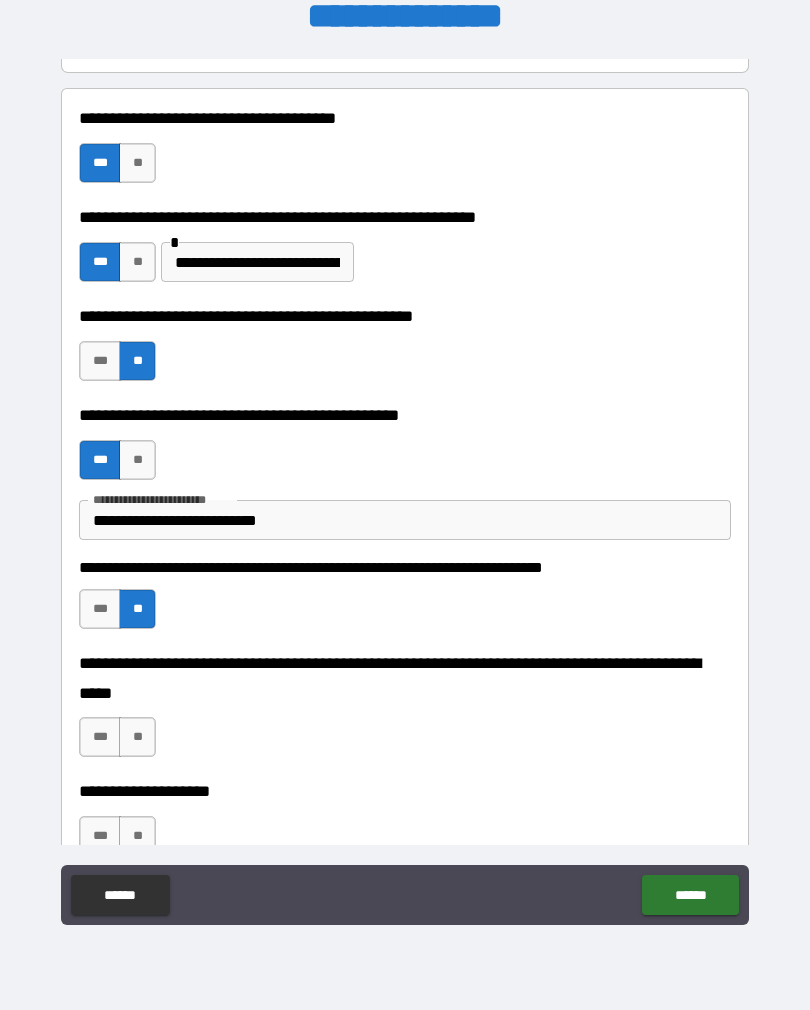 scroll, scrollTop: 371, scrollLeft: 0, axis: vertical 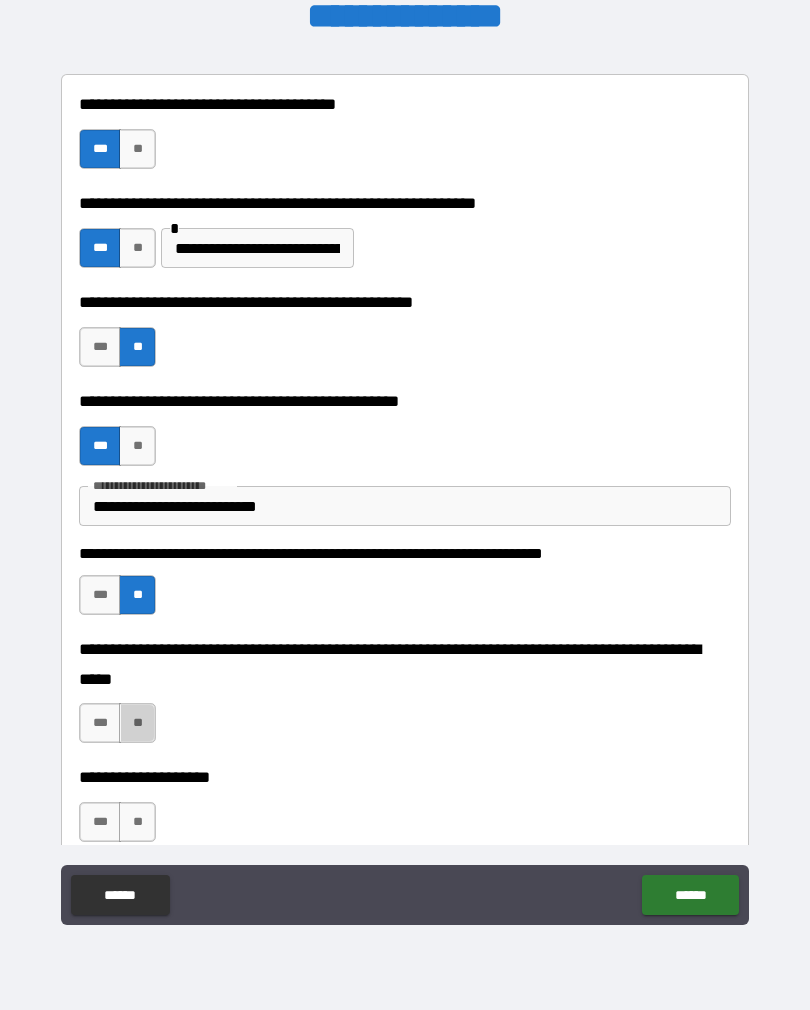 click on "**" at bounding box center (137, 723) 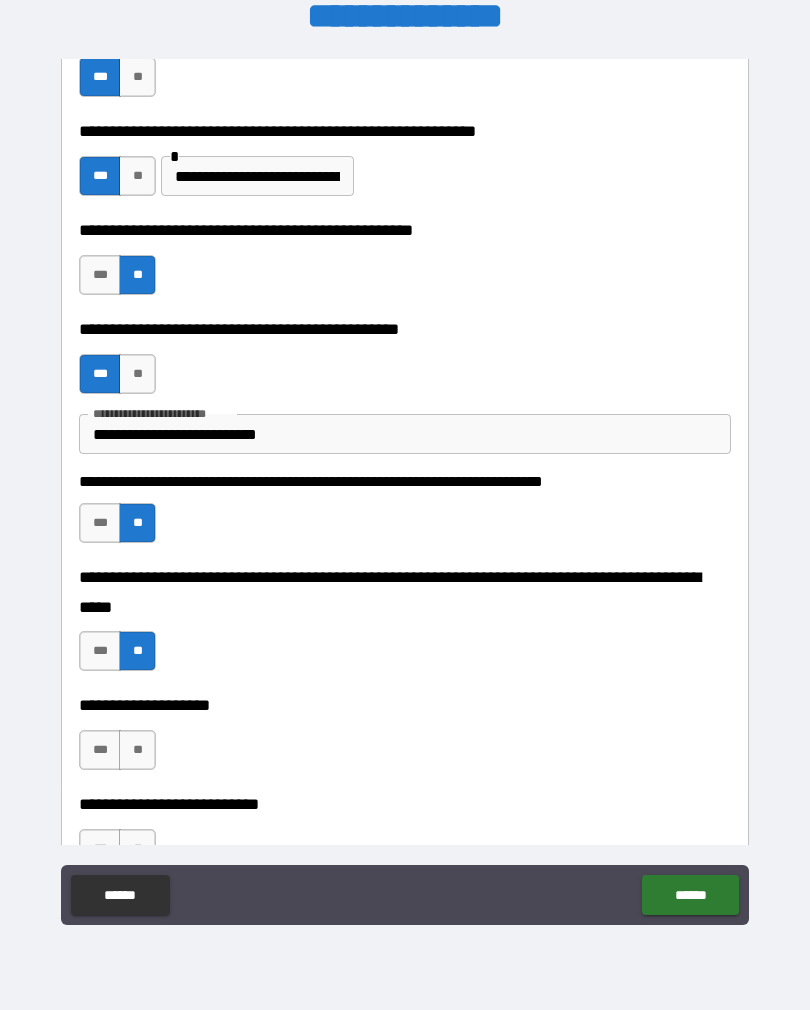 scroll, scrollTop: 450, scrollLeft: 0, axis: vertical 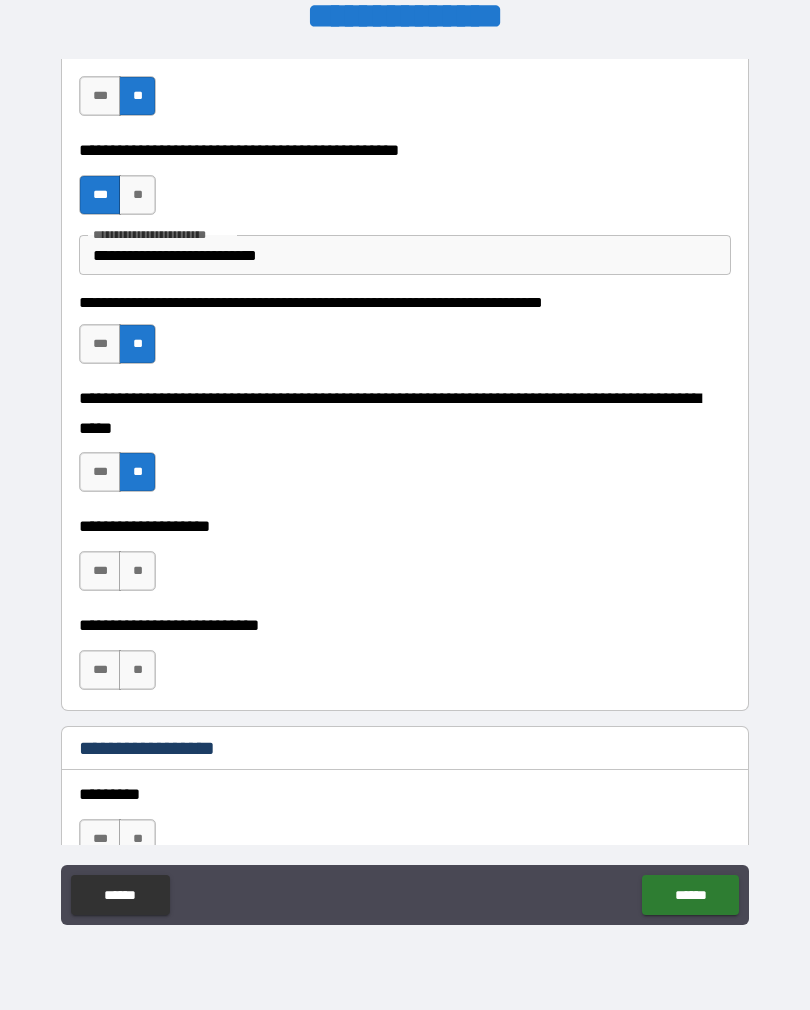click on "**" at bounding box center (137, 571) 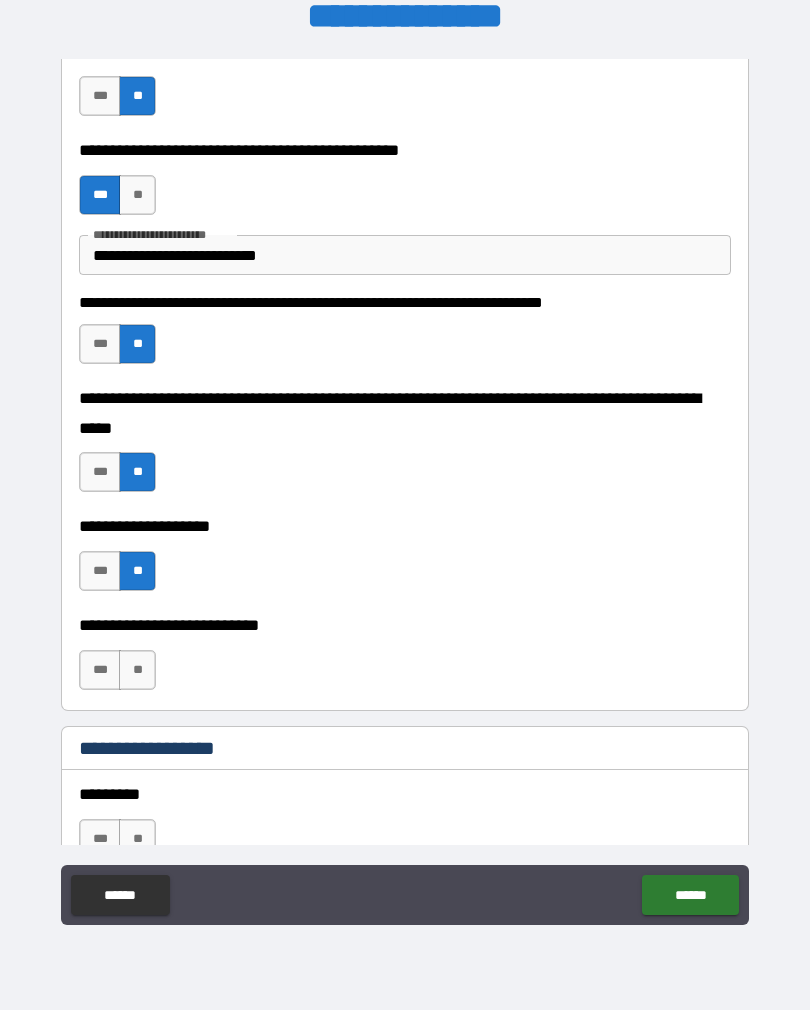 click on "**" at bounding box center [137, 670] 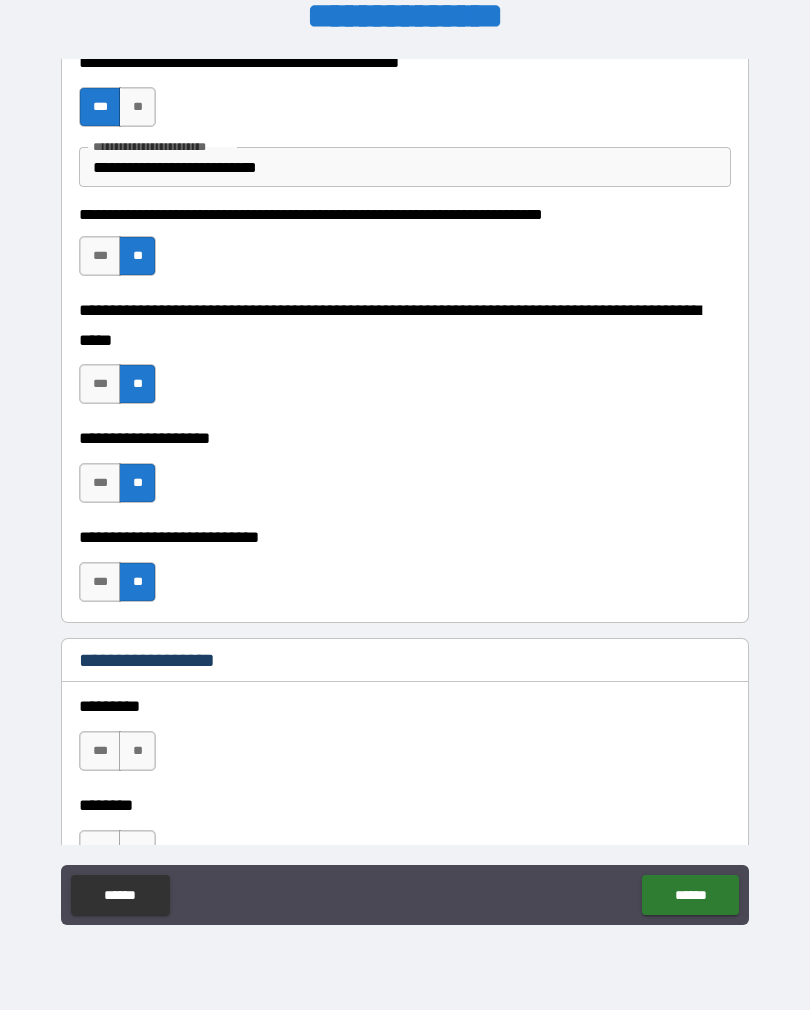 click on "**" at bounding box center (137, 751) 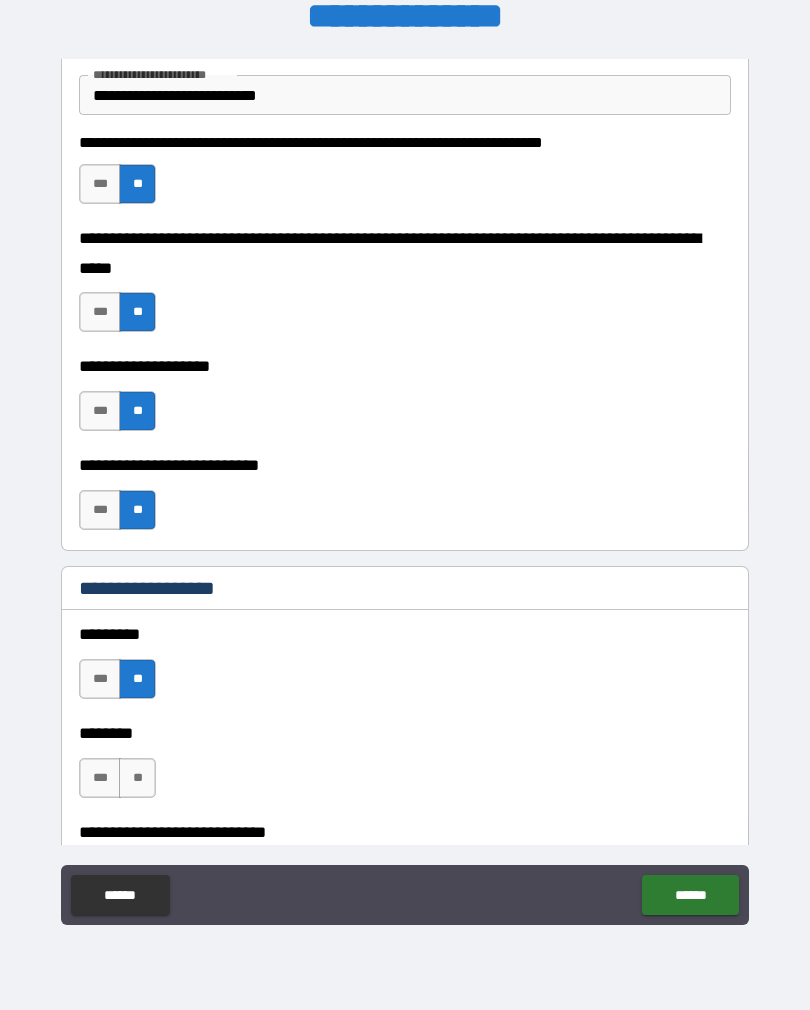 click on "**" at bounding box center [137, 778] 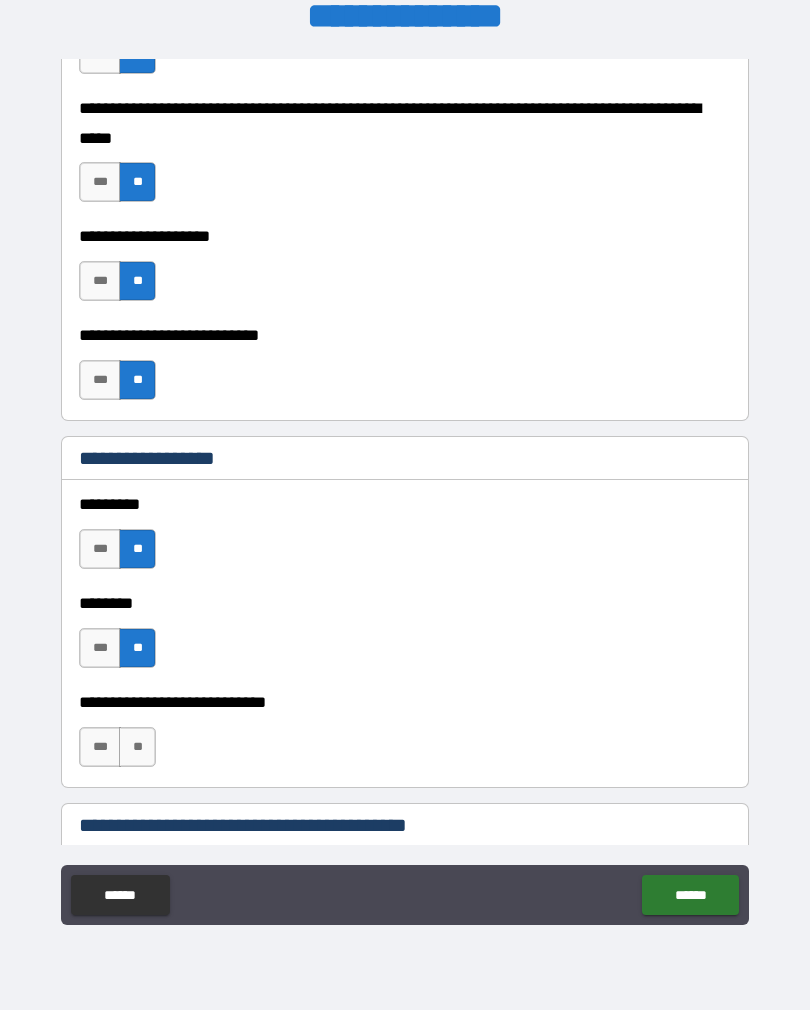 scroll, scrollTop: 921, scrollLeft: 0, axis: vertical 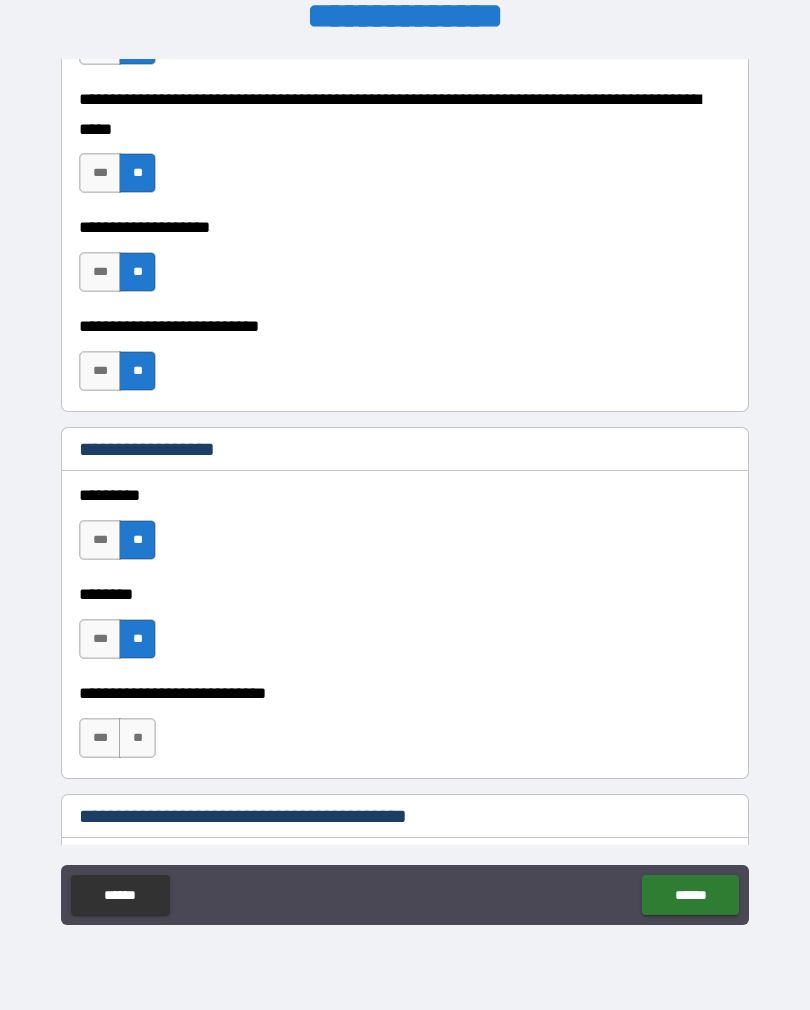 click on "**" at bounding box center [137, 738] 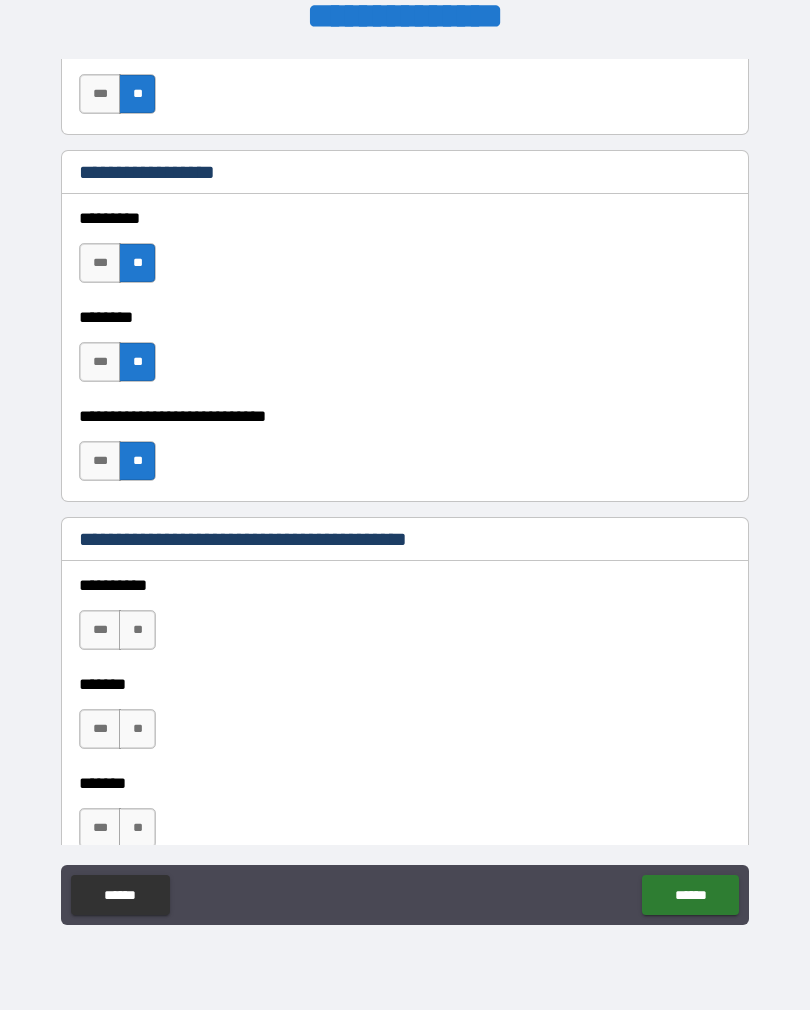 scroll, scrollTop: 1185, scrollLeft: 0, axis: vertical 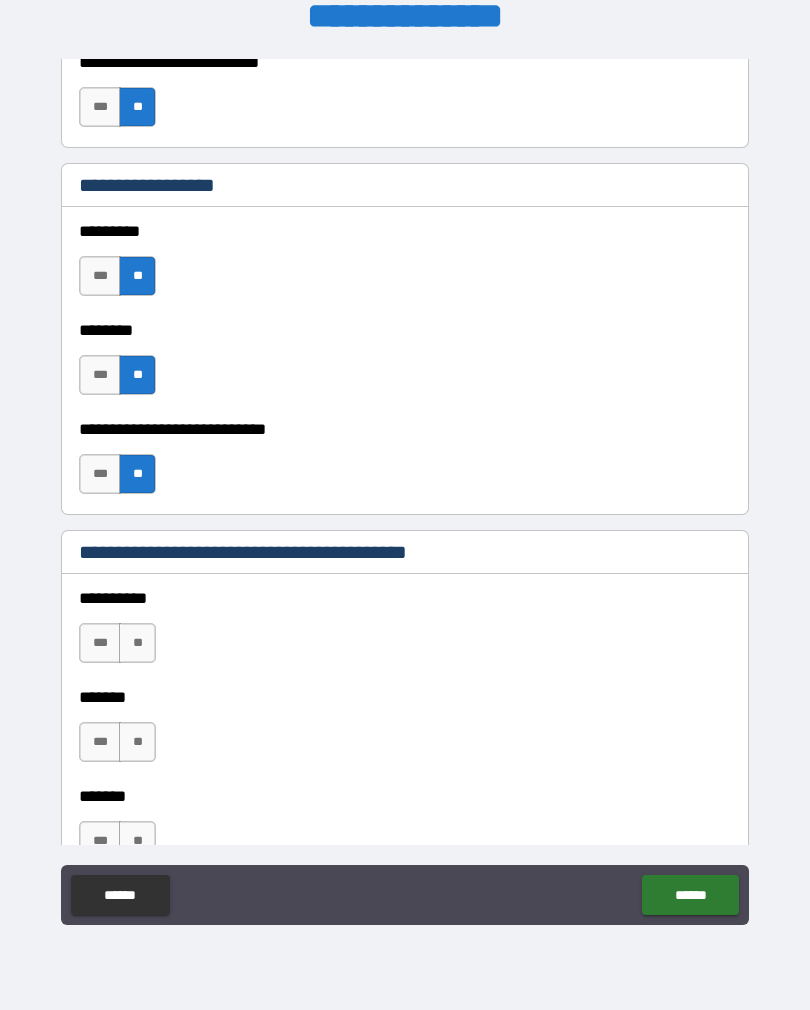 click on "**" at bounding box center [137, 643] 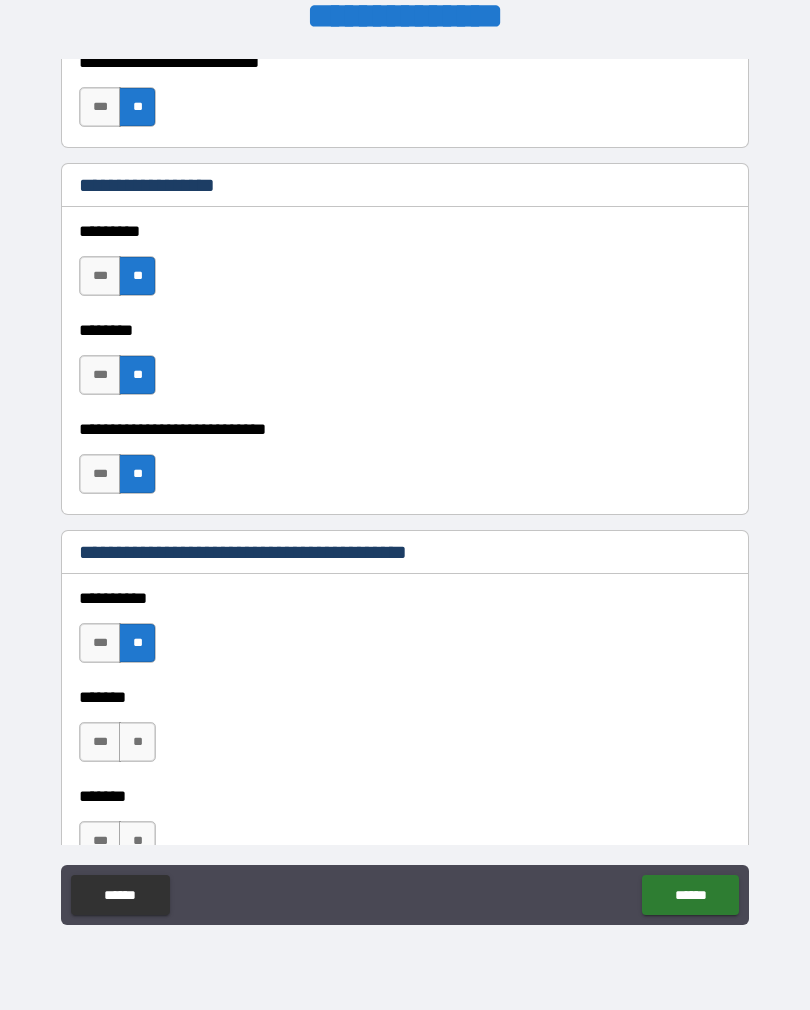 click on "**" at bounding box center [137, 742] 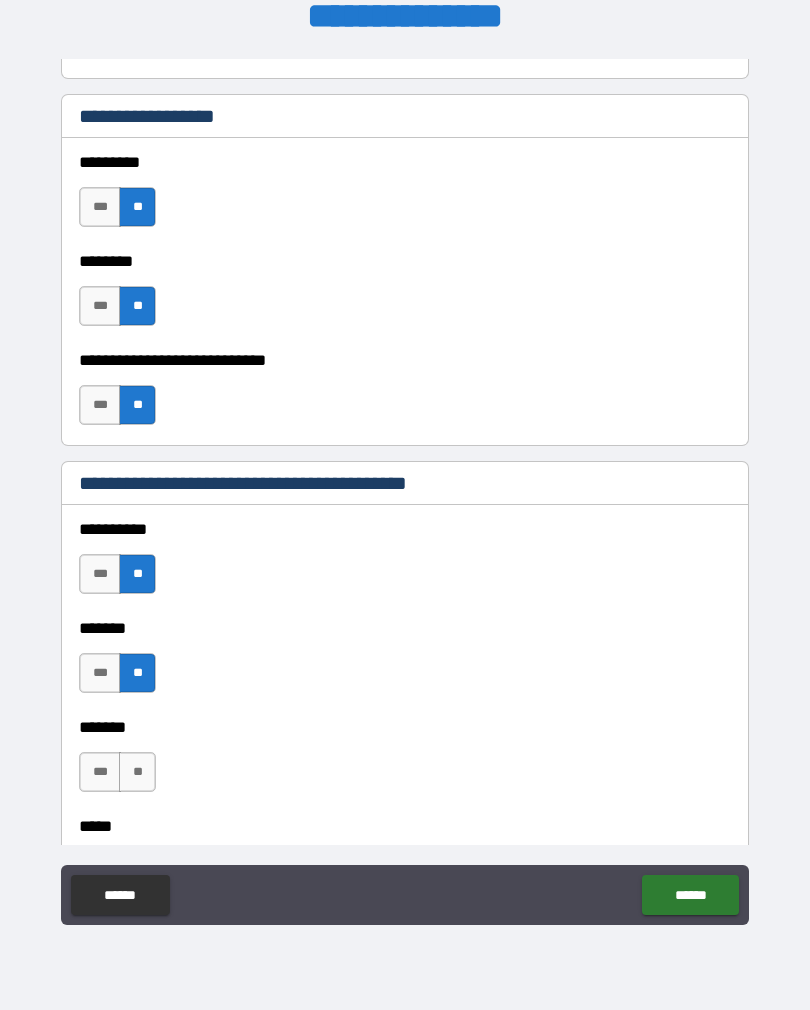scroll, scrollTop: 1263, scrollLeft: 0, axis: vertical 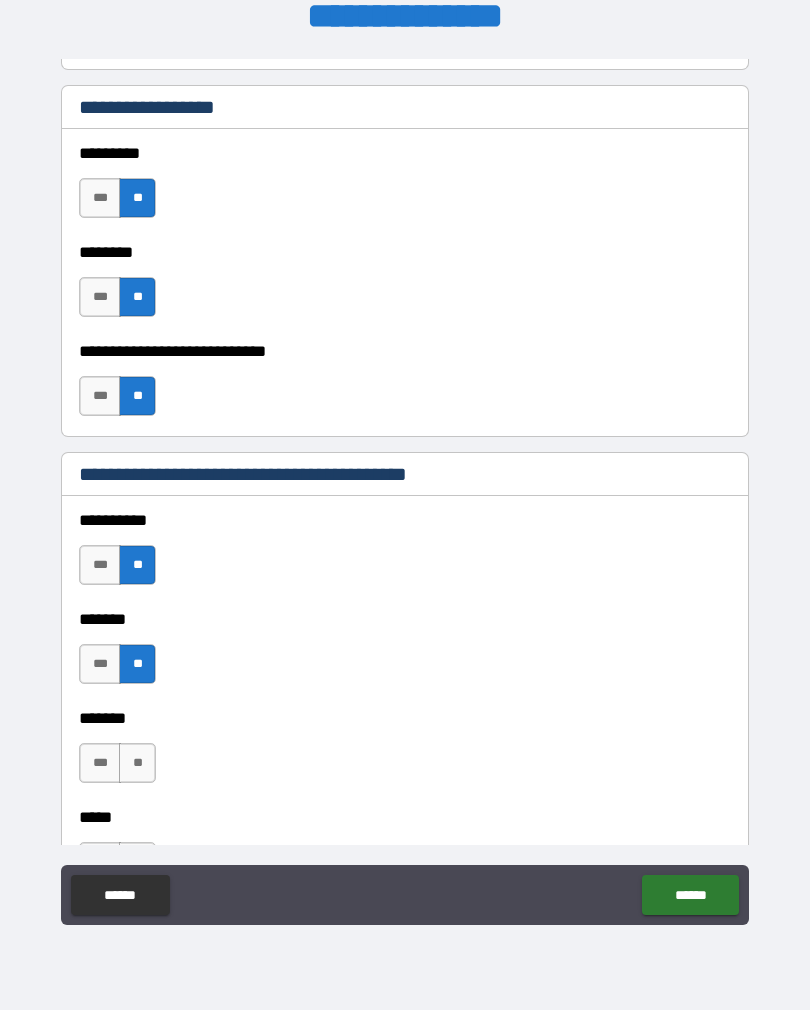 click on "**" at bounding box center (137, 763) 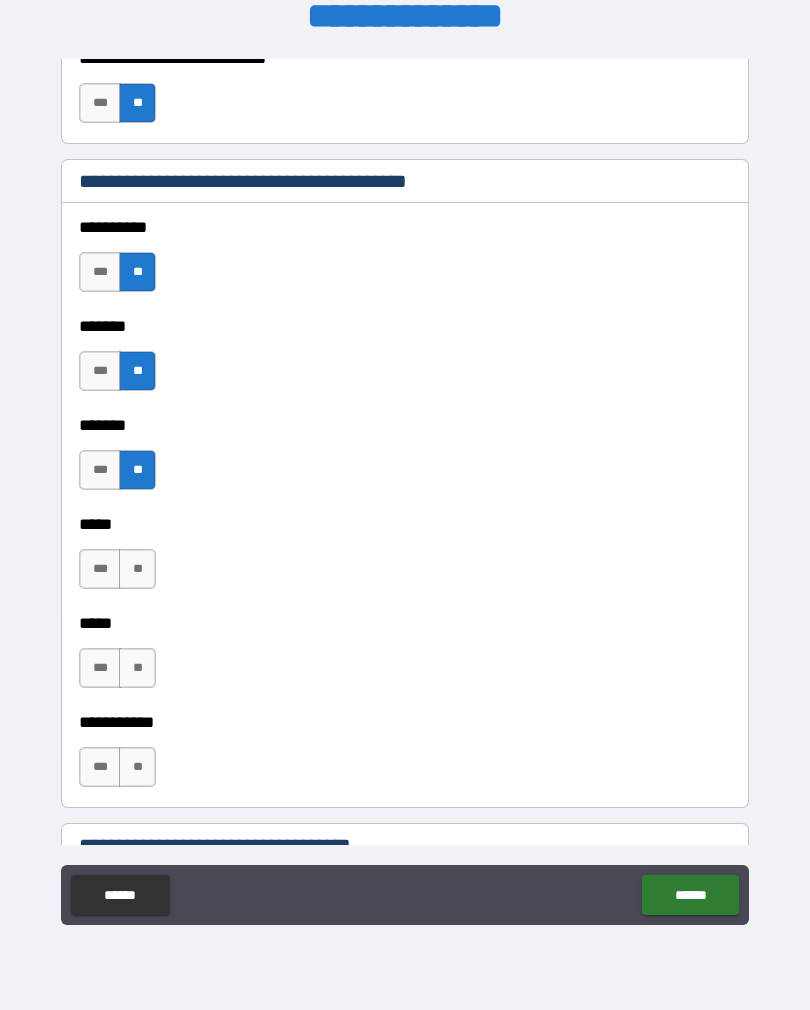 scroll, scrollTop: 1567, scrollLeft: 0, axis: vertical 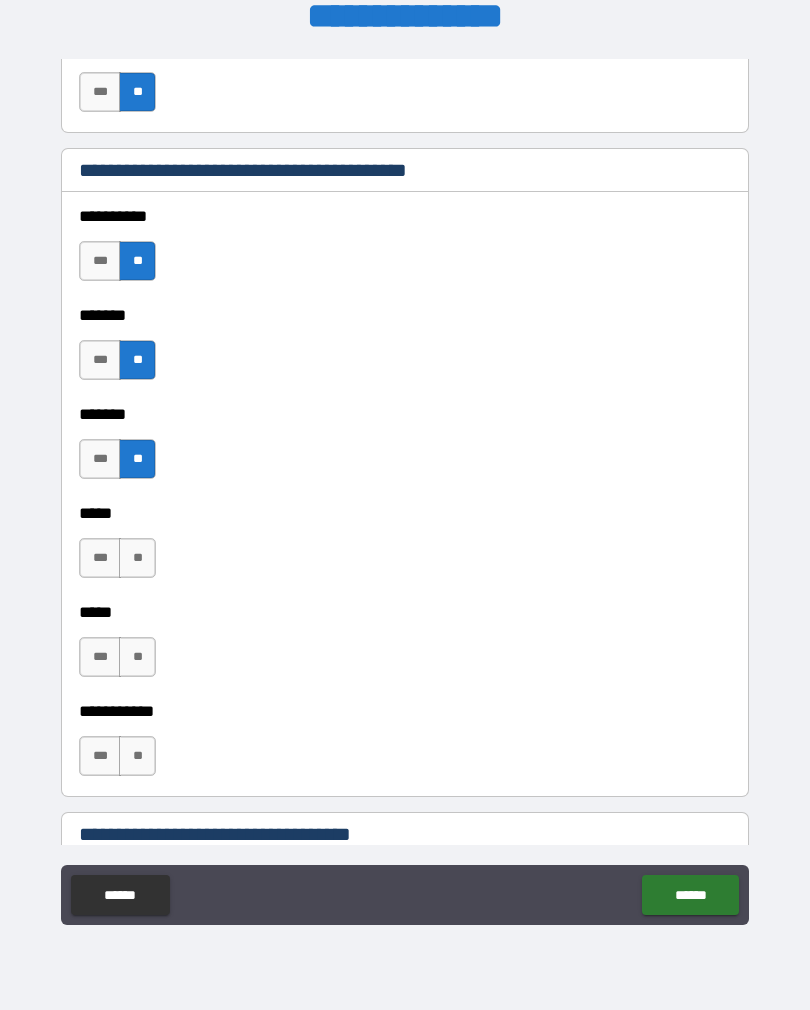 click on "**" at bounding box center [137, 558] 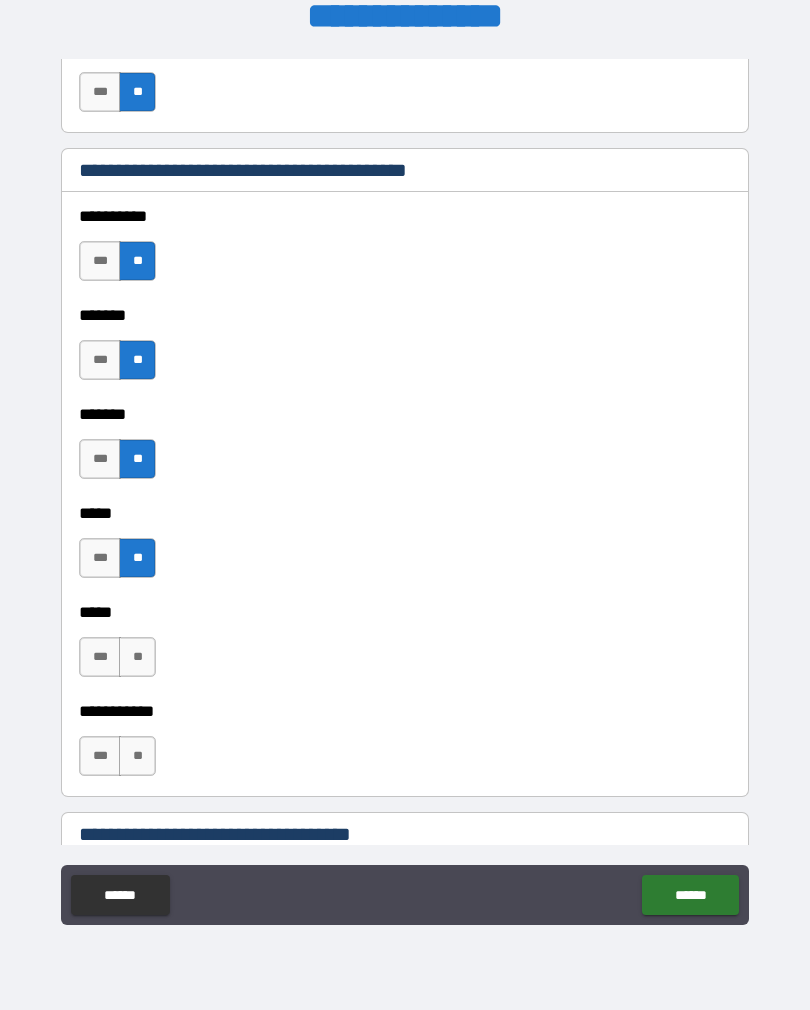 click on "**" at bounding box center (137, 657) 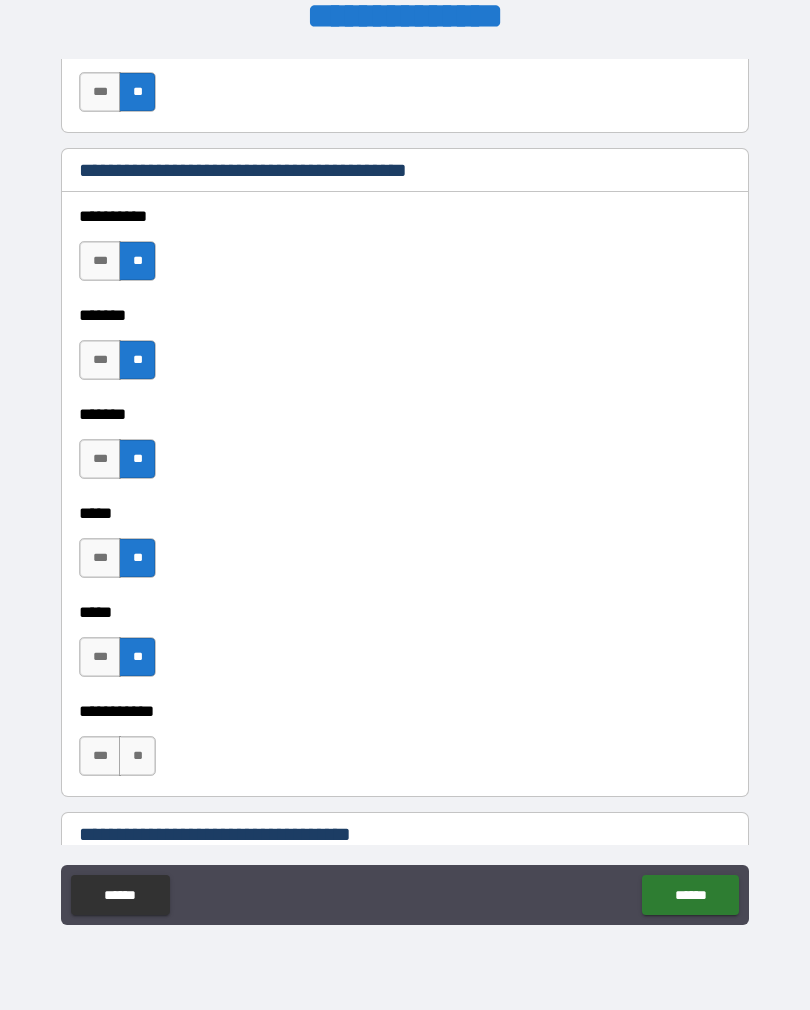 click on "**" at bounding box center [137, 756] 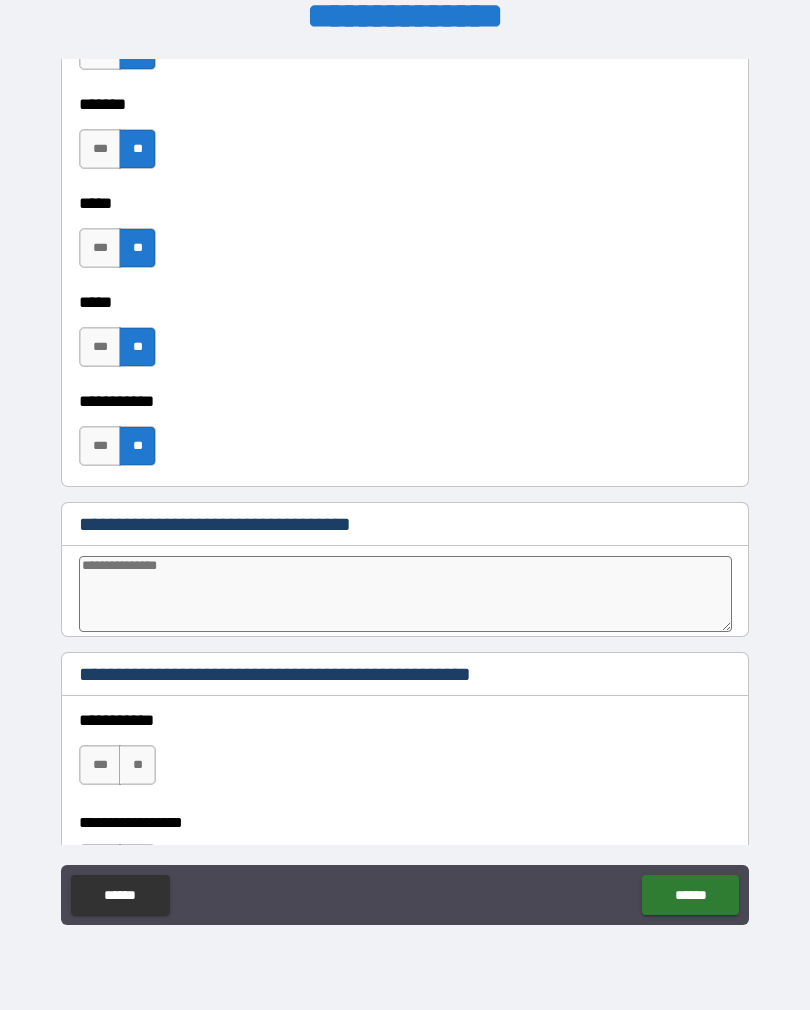scroll, scrollTop: 1885, scrollLeft: 0, axis: vertical 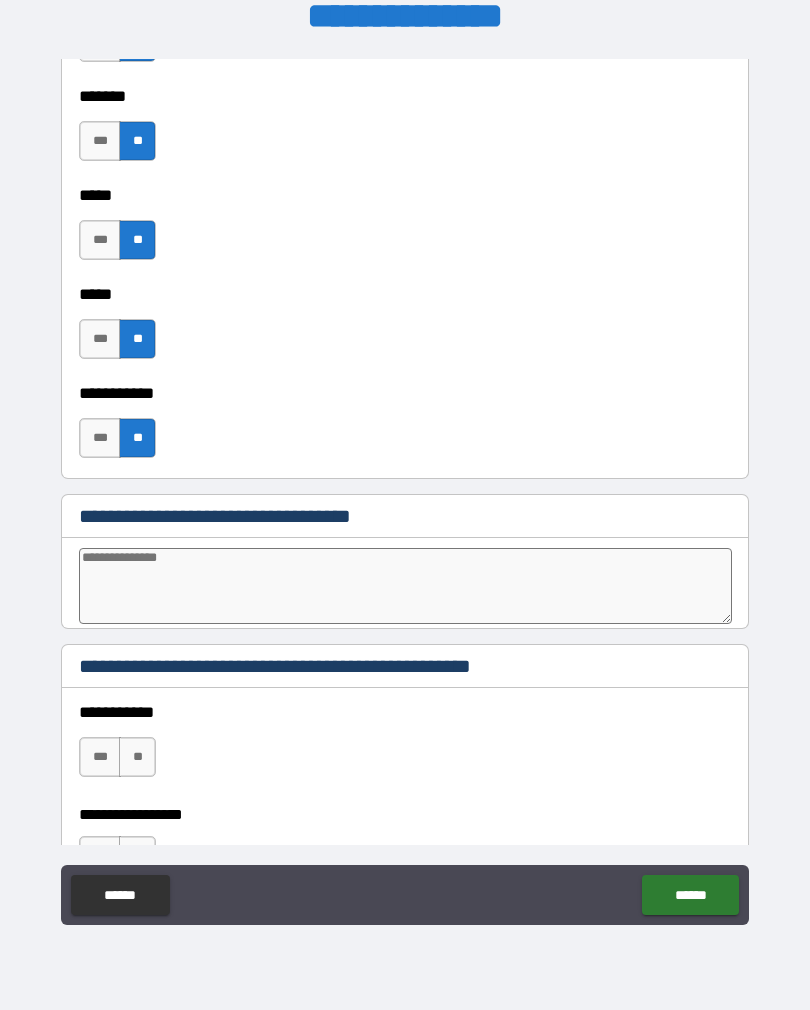 click at bounding box center (405, 586) 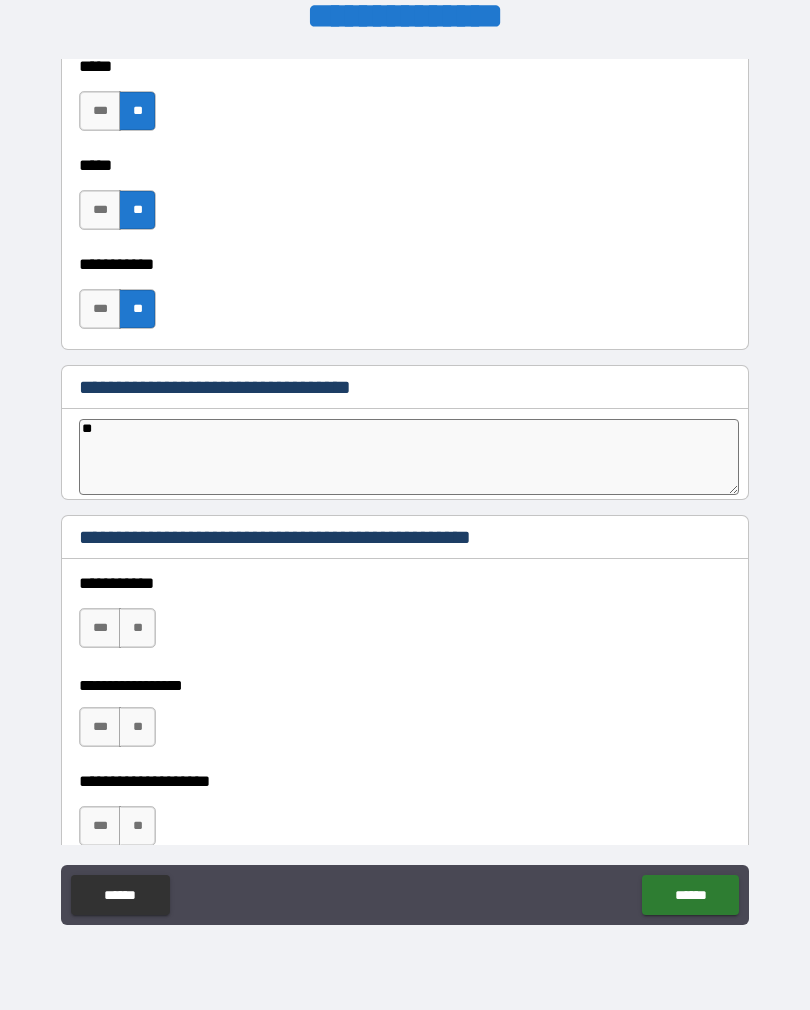 scroll, scrollTop: 2026, scrollLeft: 0, axis: vertical 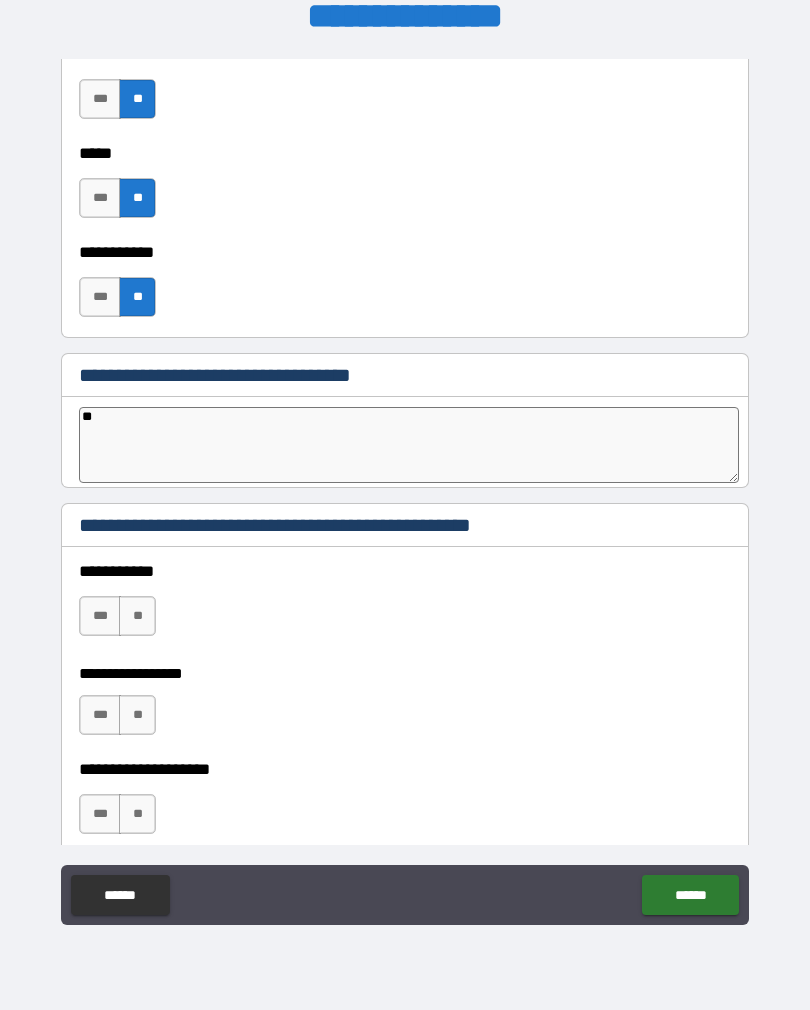 type on "**" 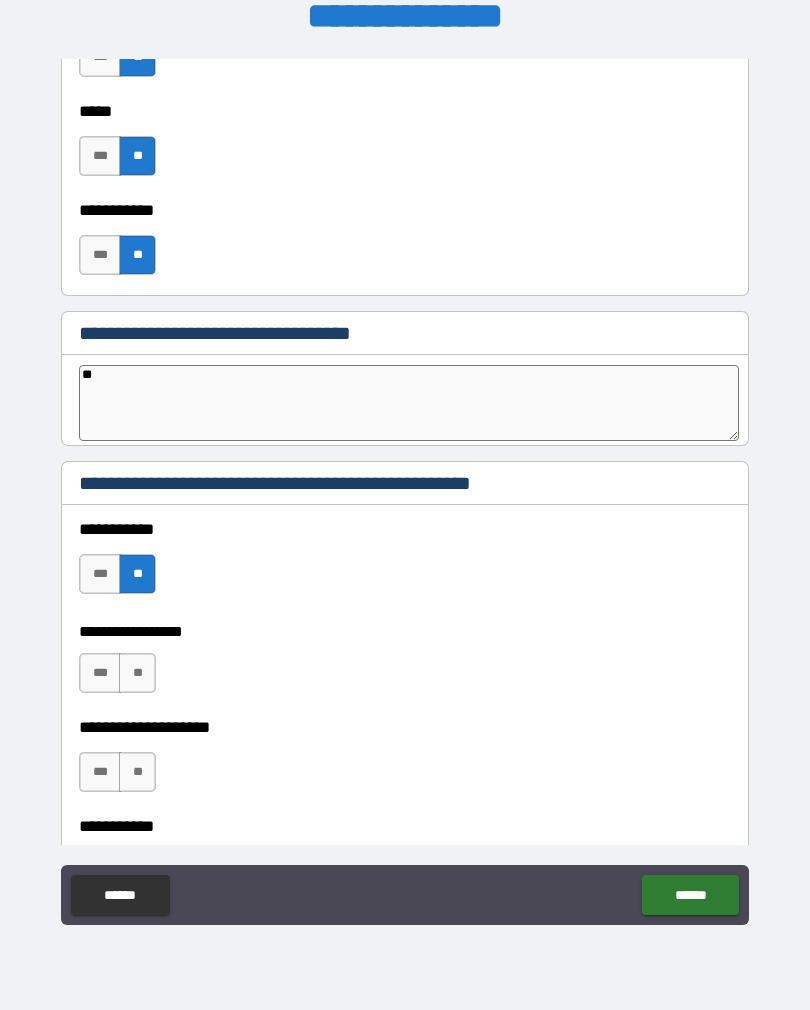 scroll, scrollTop: 2073, scrollLeft: 0, axis: vertical 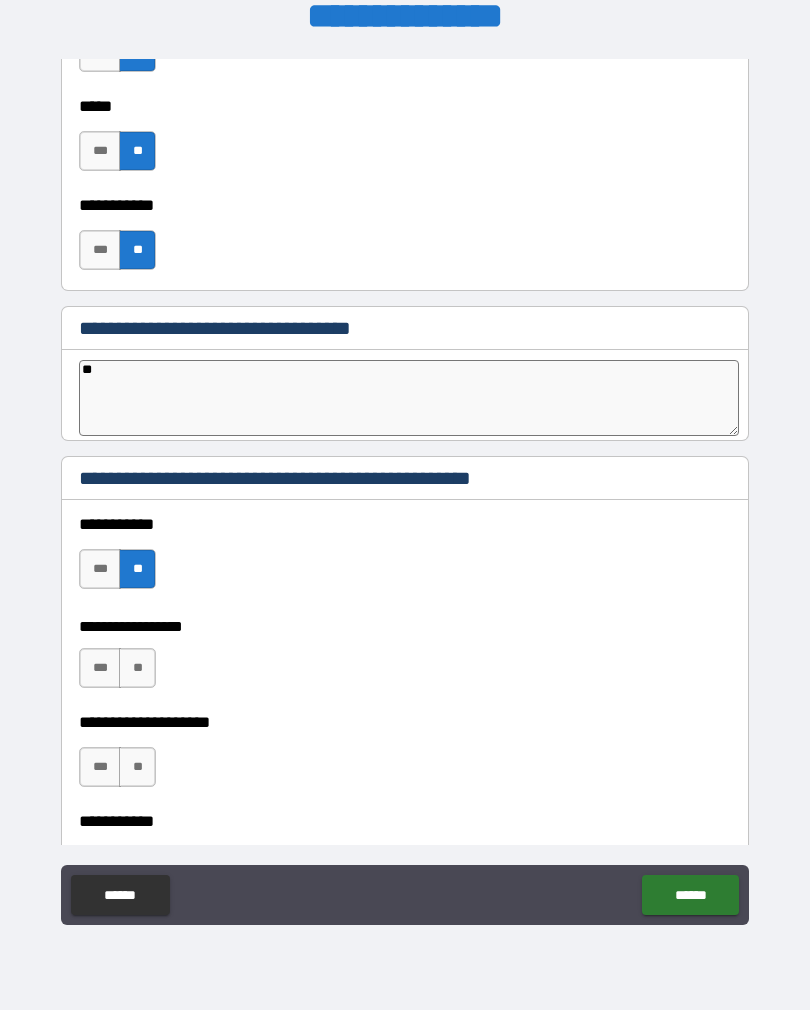 click on "**" at bounding box center [137, 668] 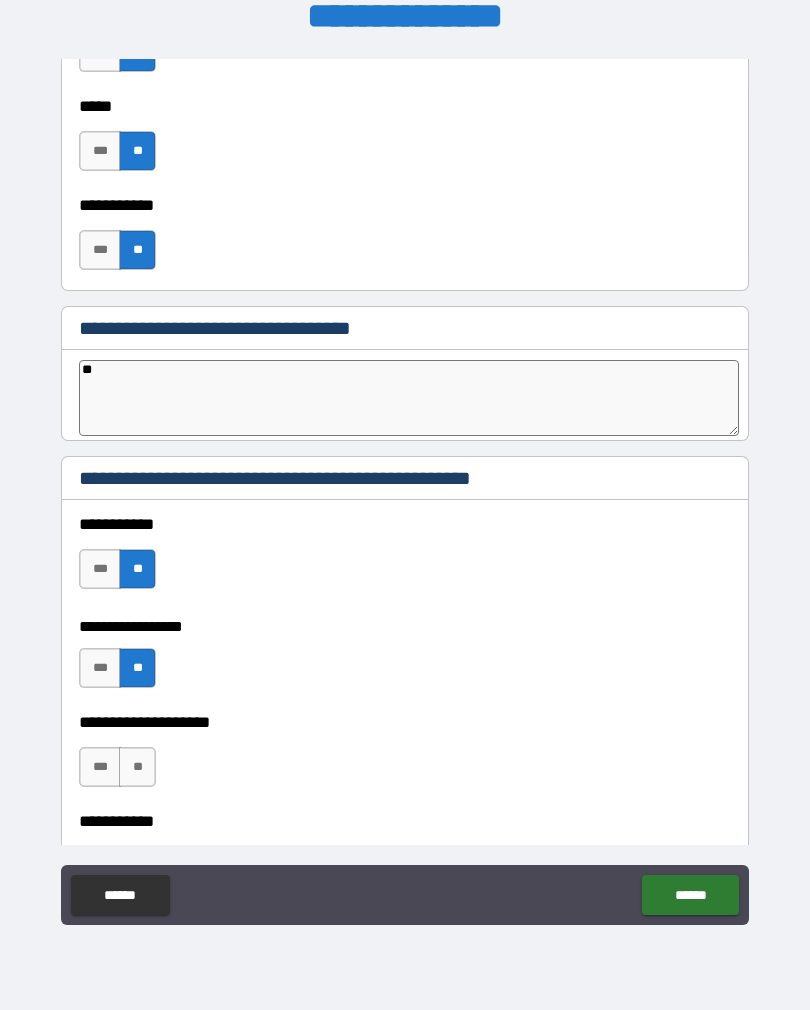click on "**" at bounding box center [137, 767] 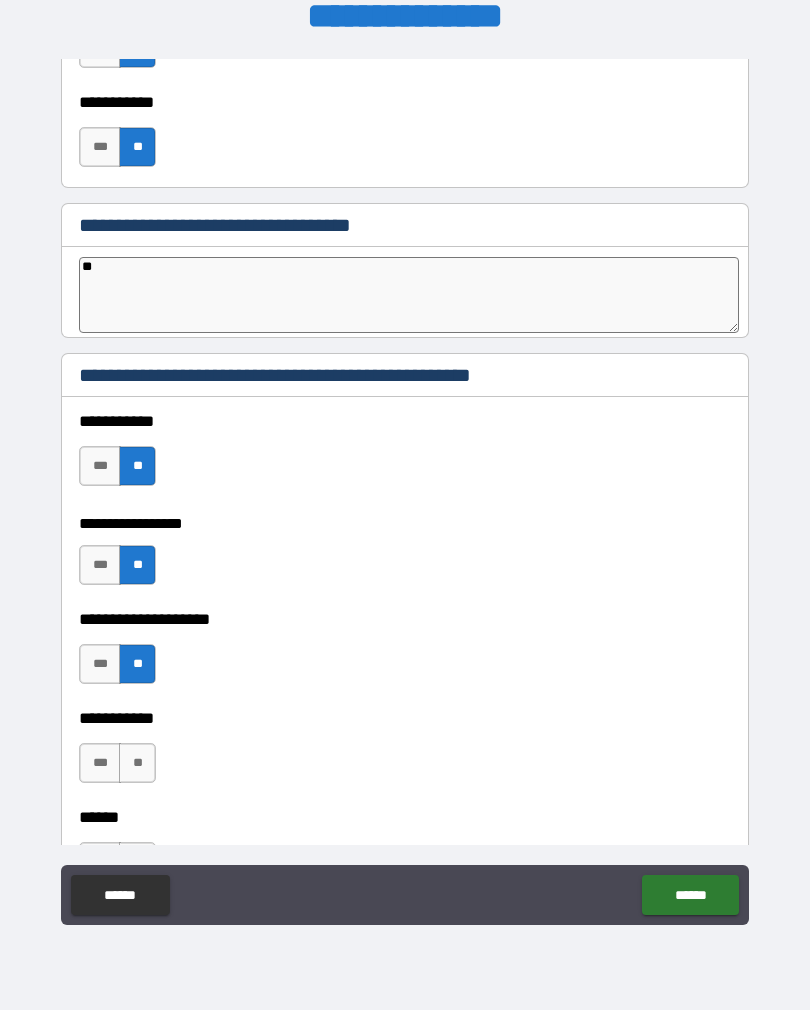 click on "**" at bounding box center (137, 763) 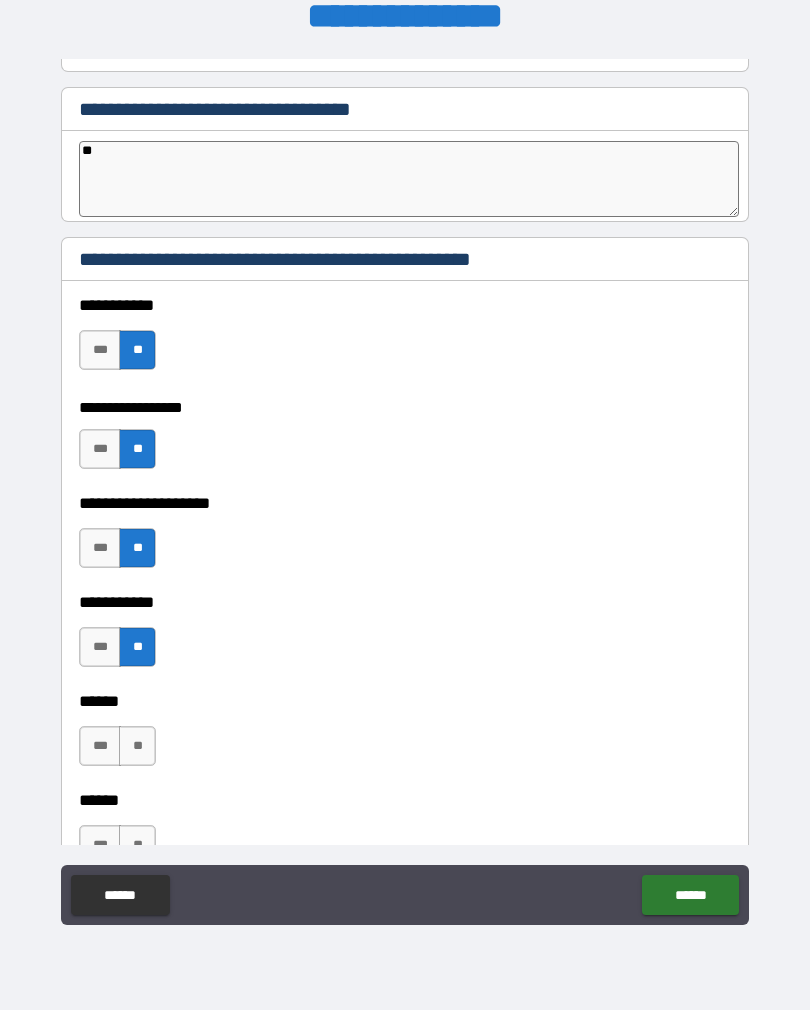 click on "**" at bounding box center [137, 746] 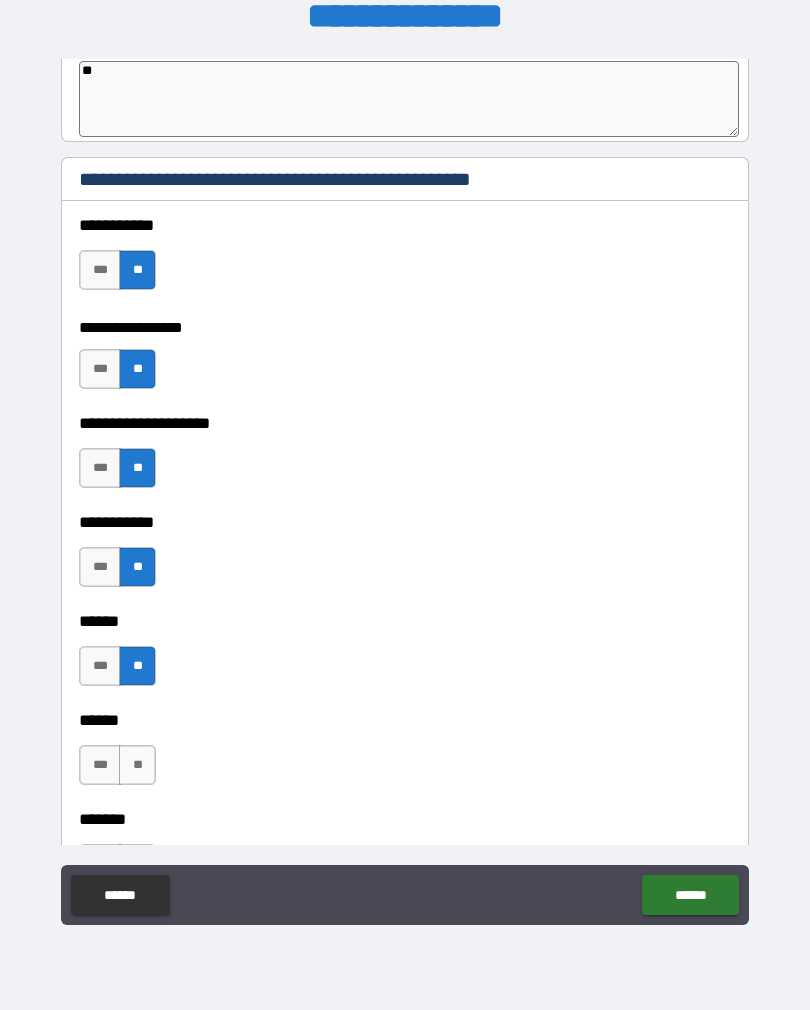 click on "**" at bounding box center (137, 765) 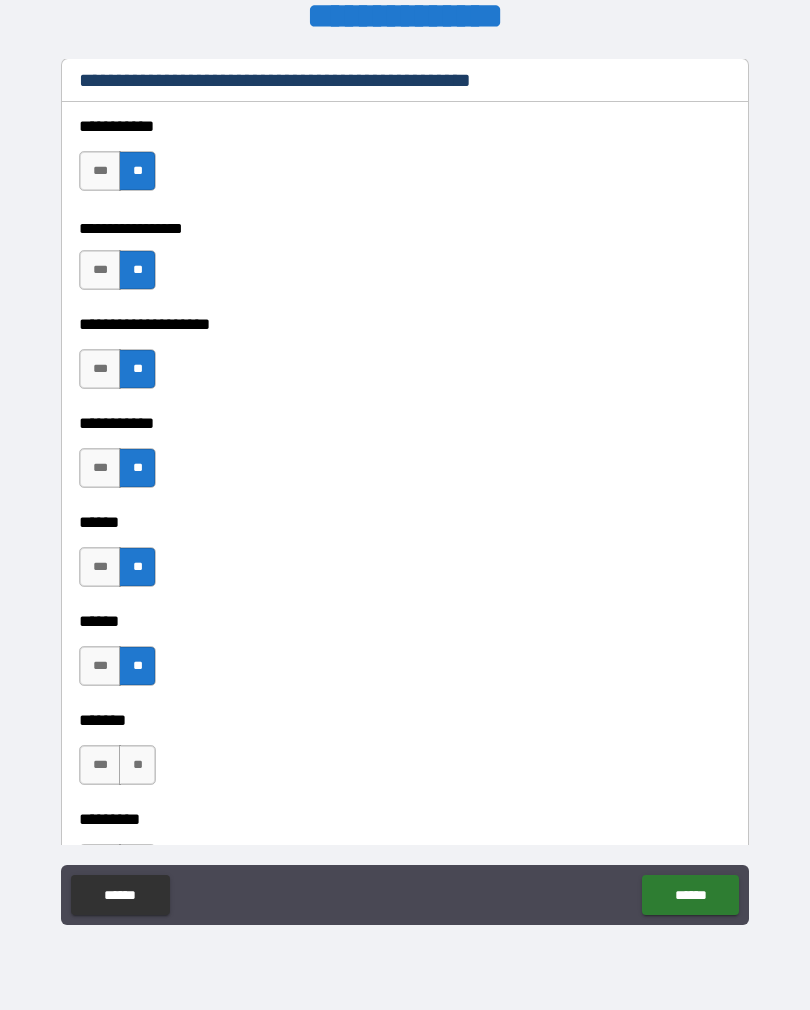 click on "**" at bounding box center (137, 765) 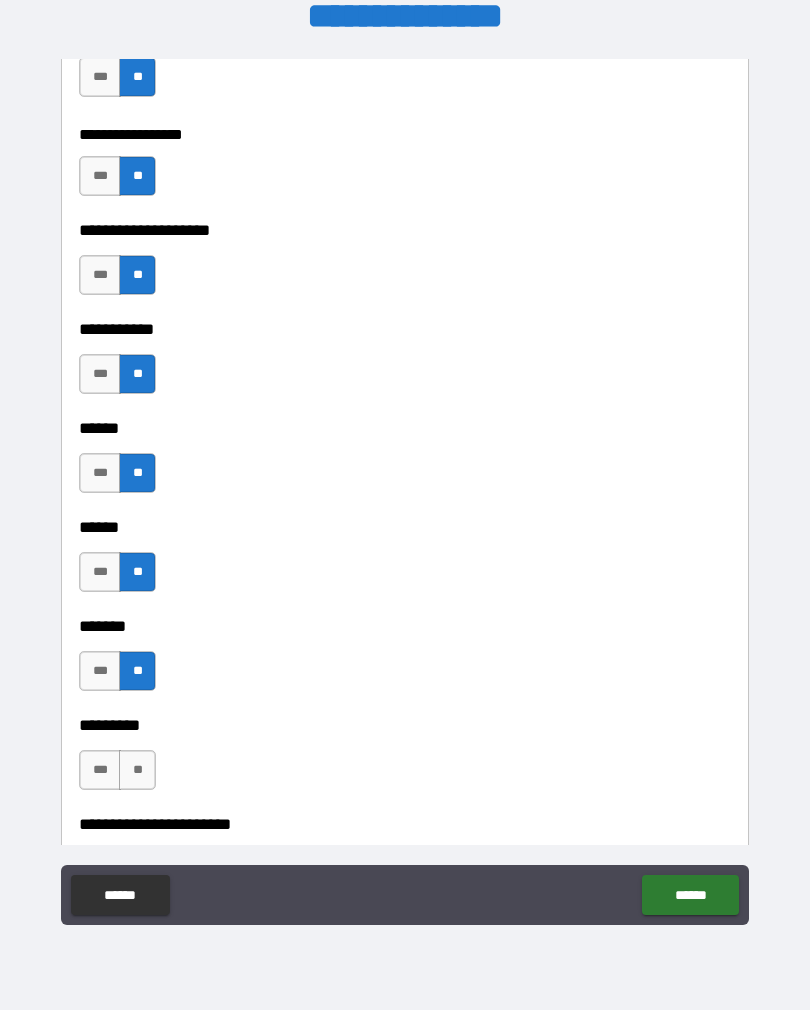 scroll, scrollTop: 2566, scrollLeft: 0, axis: vertical 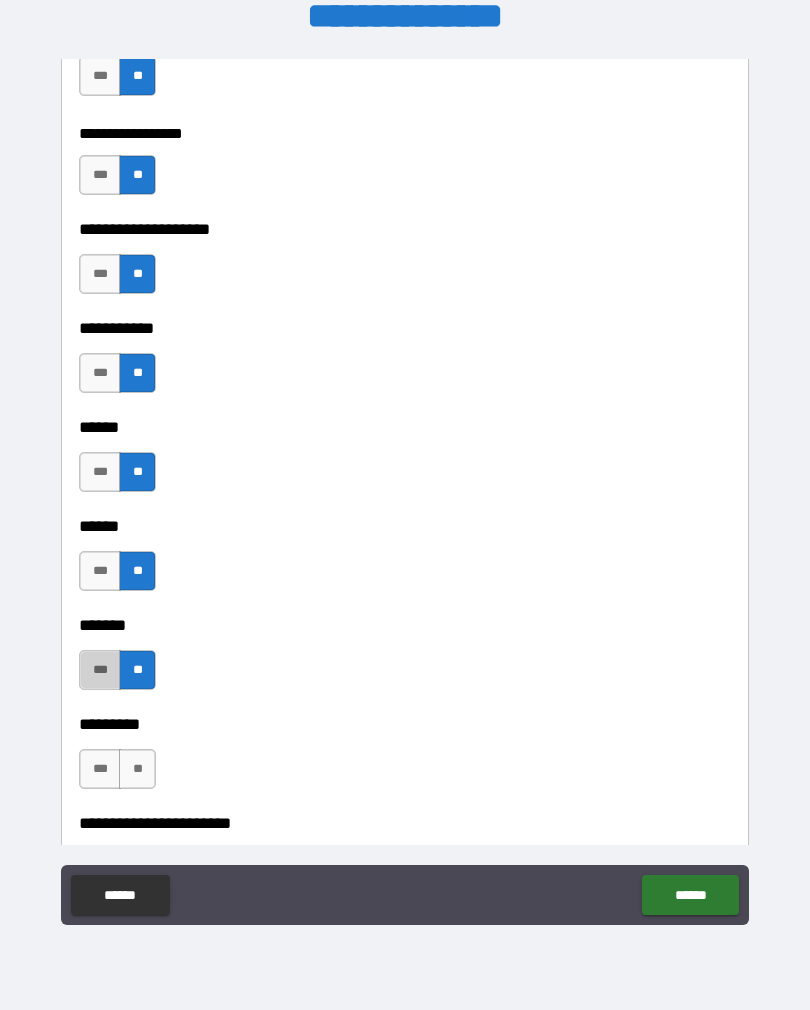 click on "***" at bounding box center (100, 670) 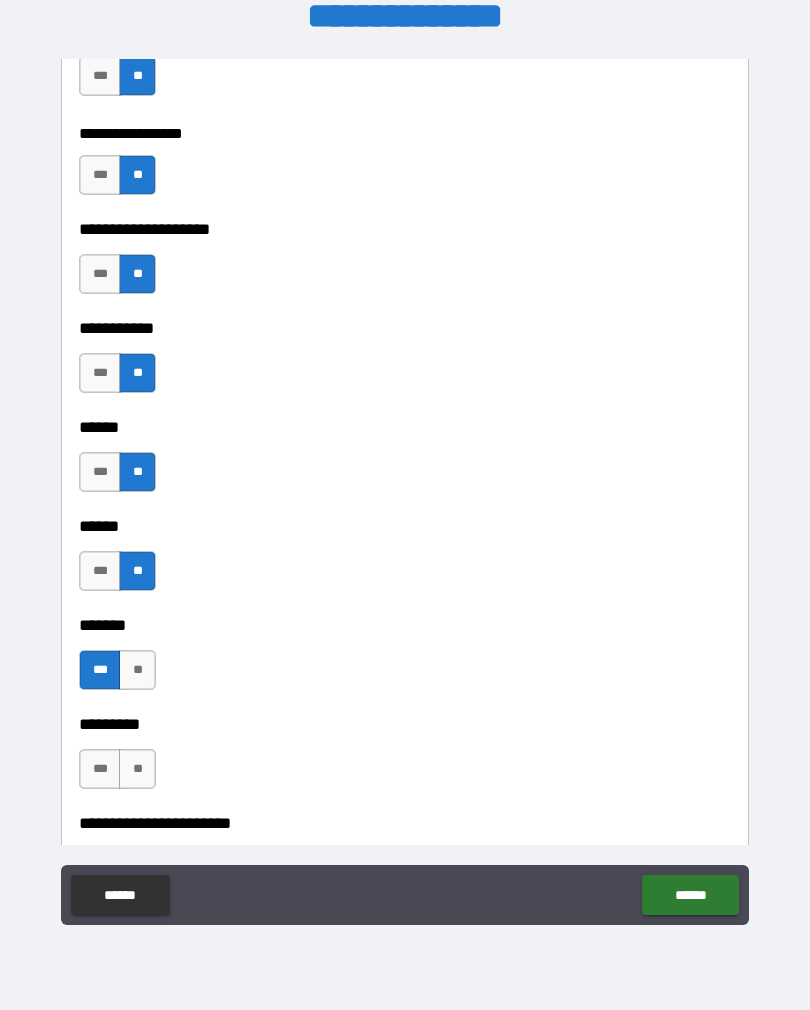click on "**" at bounding box center (137, 769) 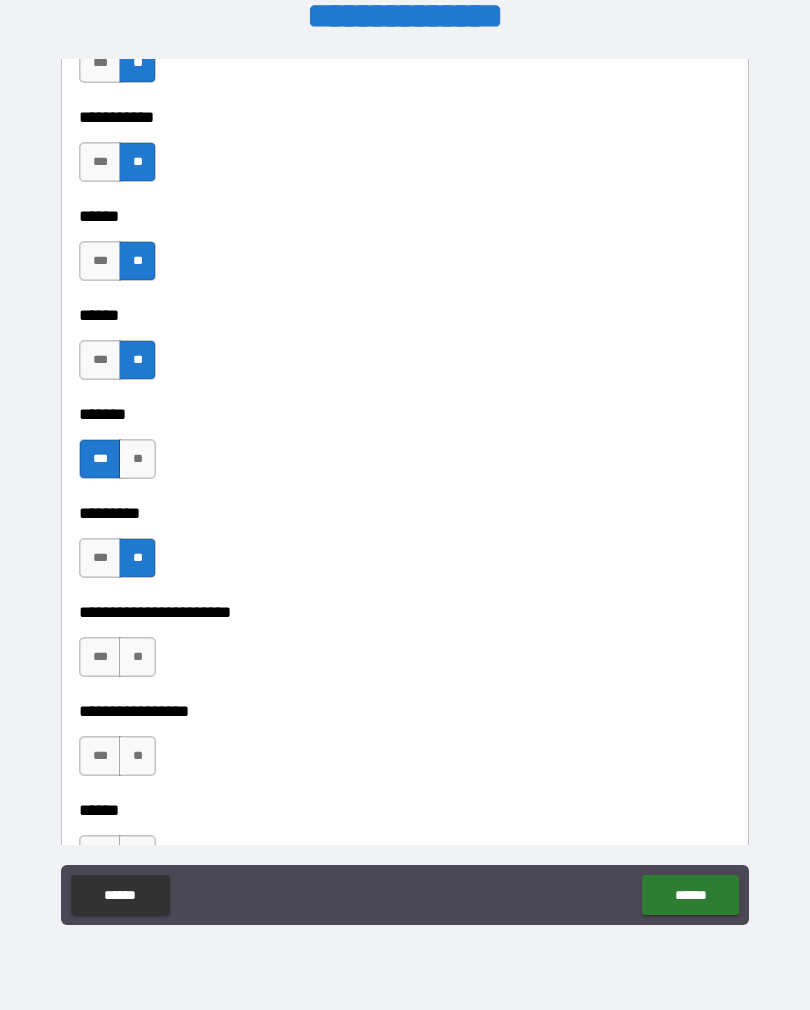 scroll, scrollTop: 2778, scrollLeft: 0, axis: vertical 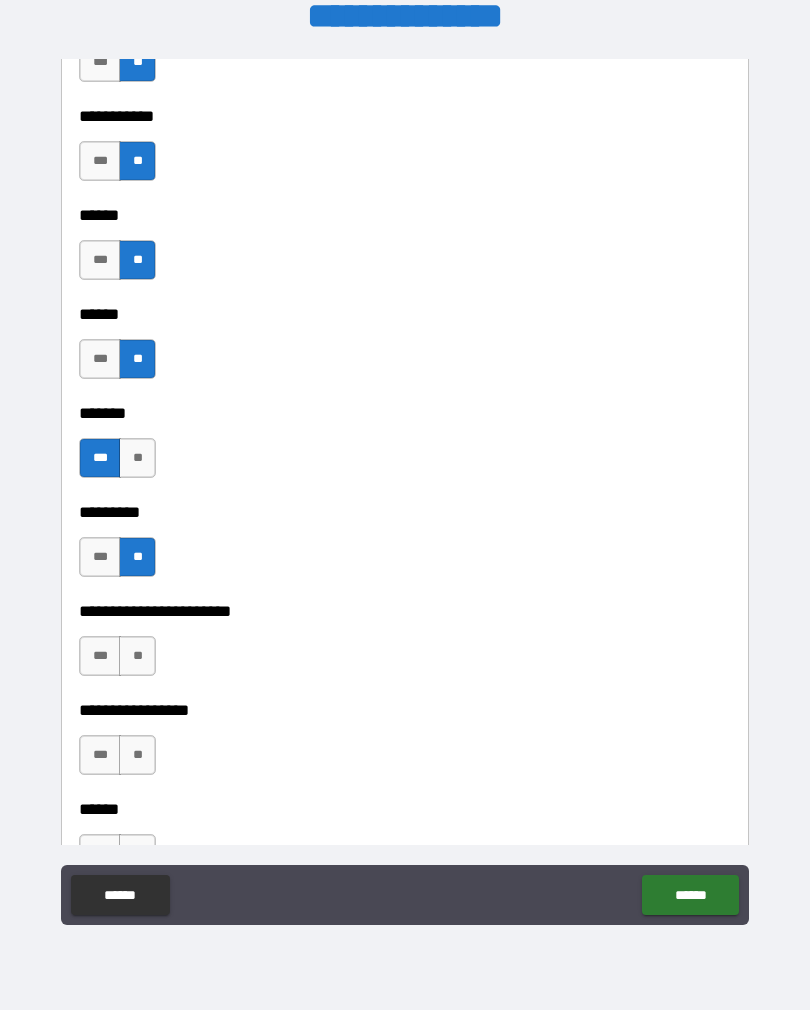 click on "**" at bounding box center [137, 656] 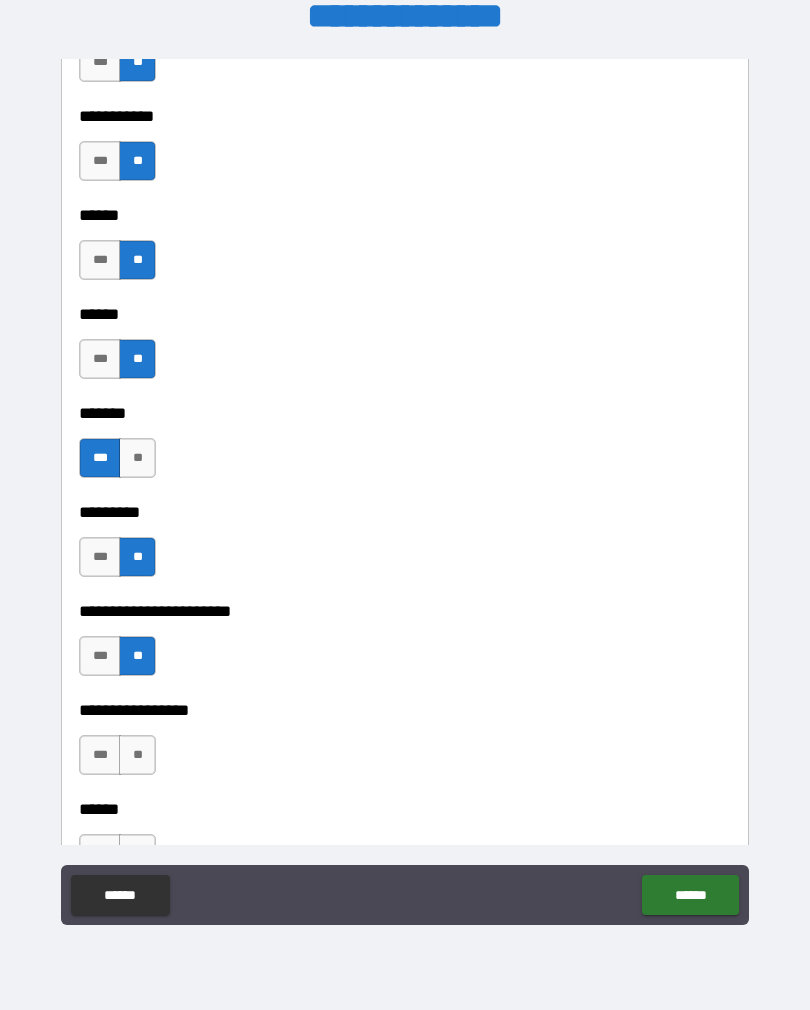 click on "**" at bounding box center (137, 755) 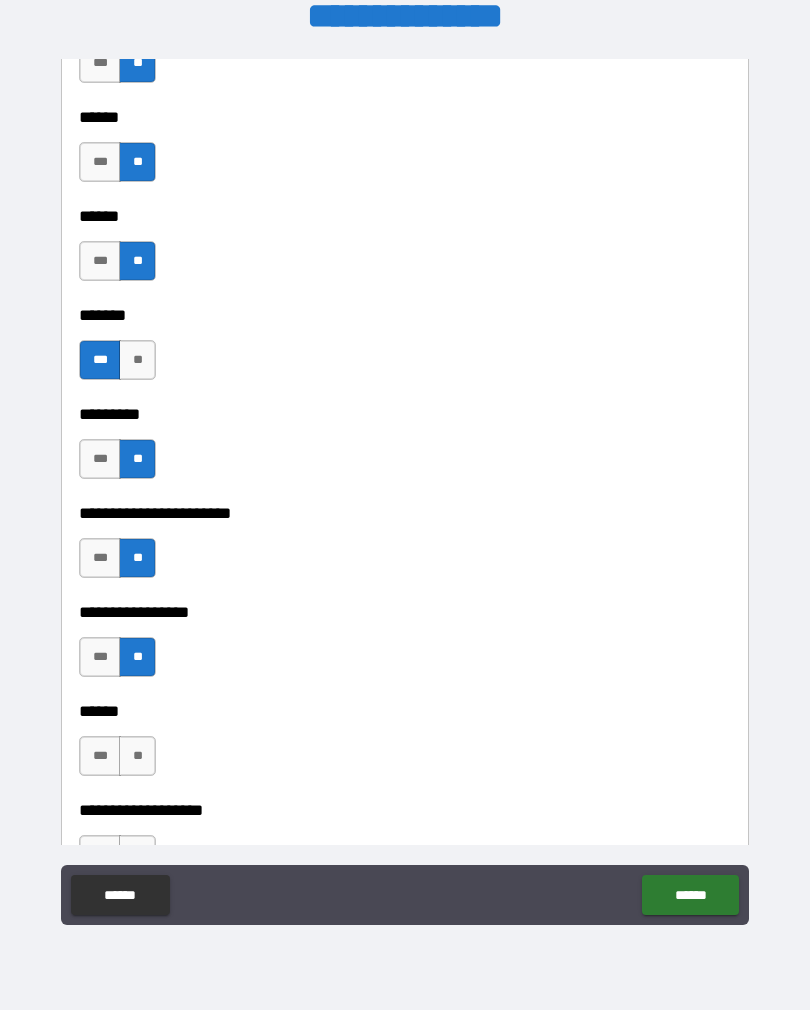 click on "**" at bounding box center [137, 756] 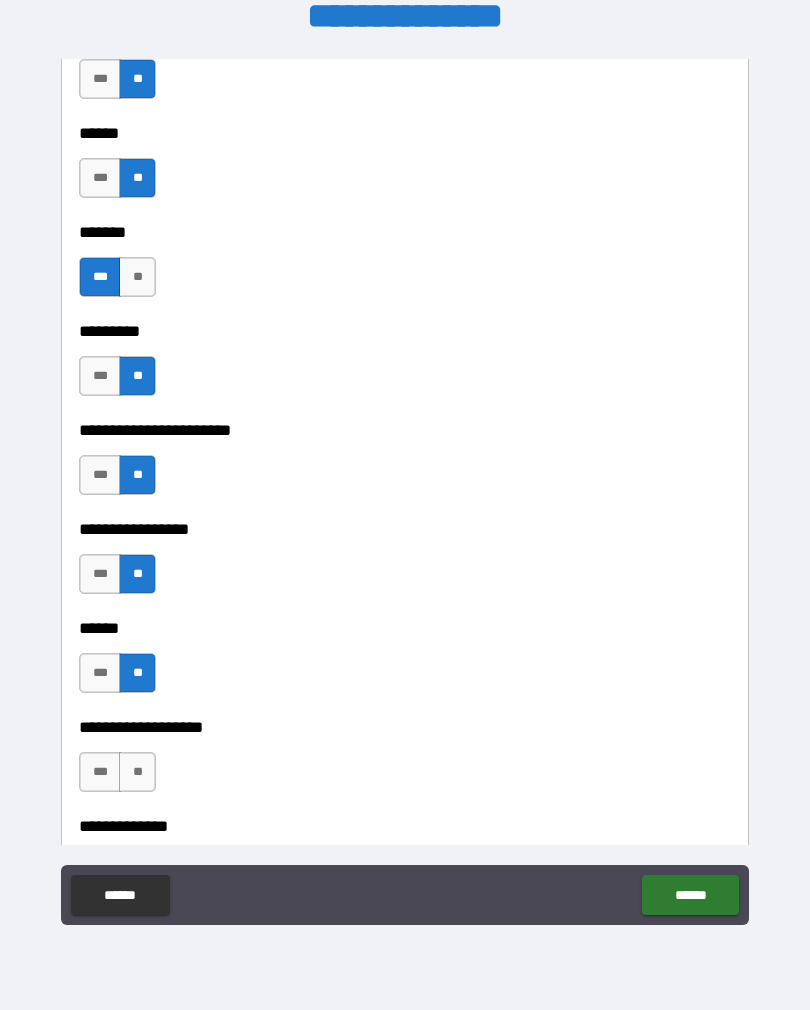 scroll, scrollTop: 2976, scrollLeft: 0, axis: vertical 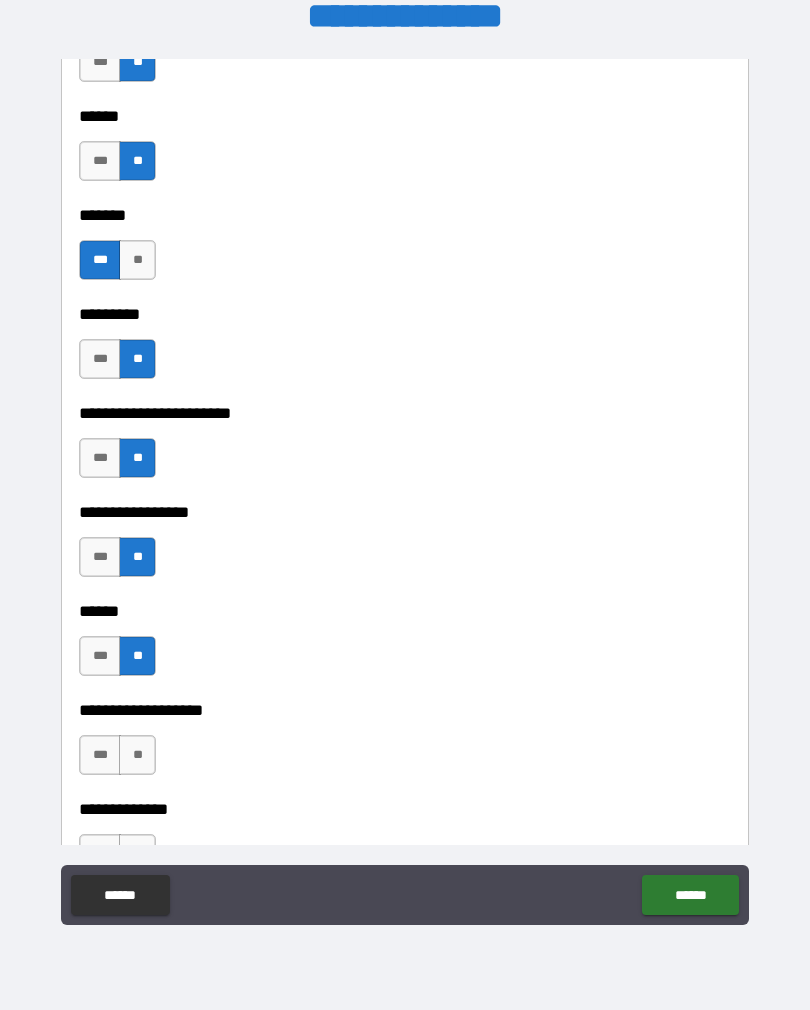 click on "***" at bounding box center (100, 755) 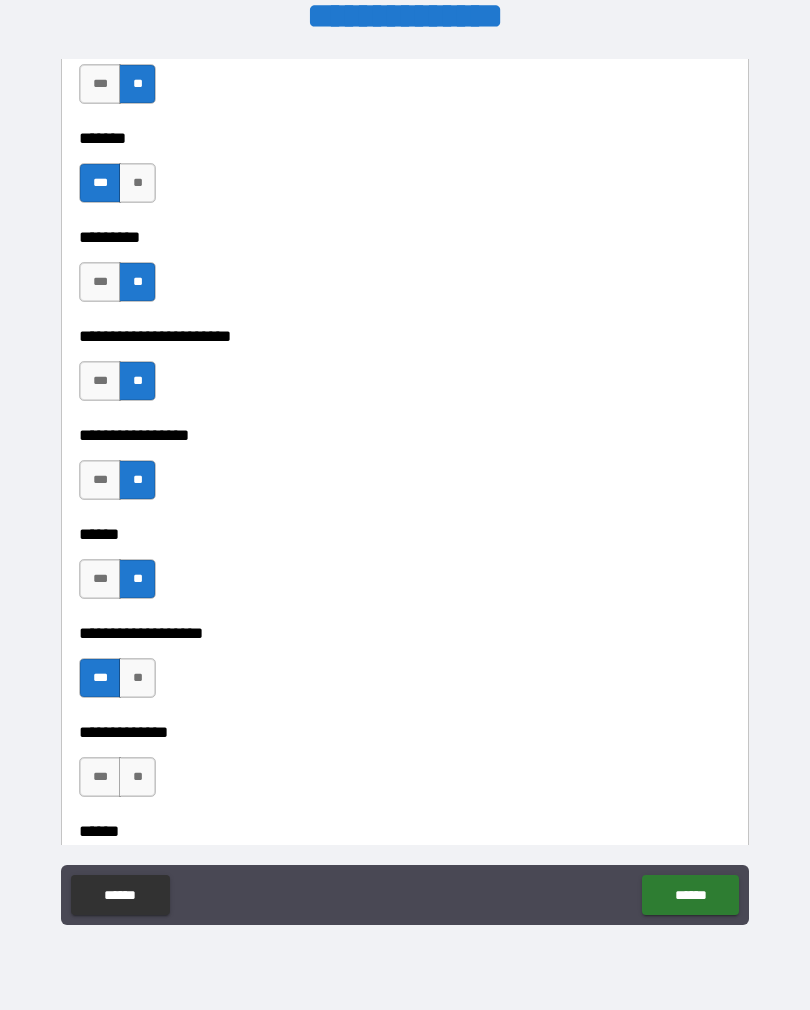 click on "***" at bounding box center [100, 777] 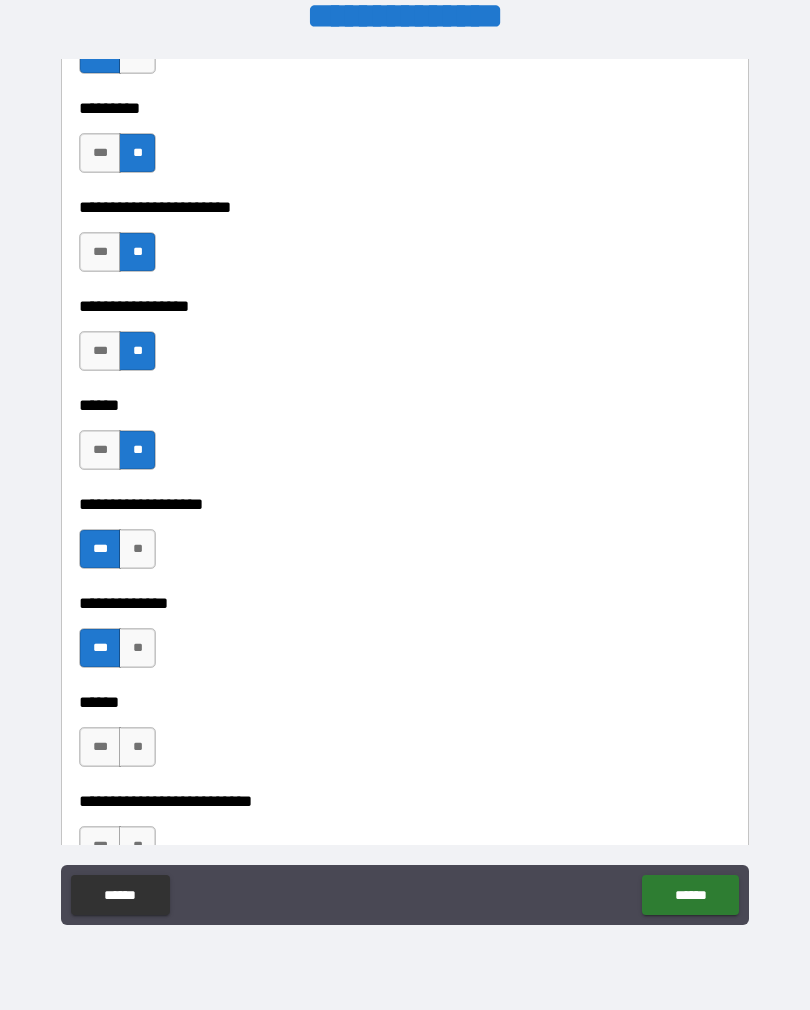 click on "**" at bounding box center (137, 747) 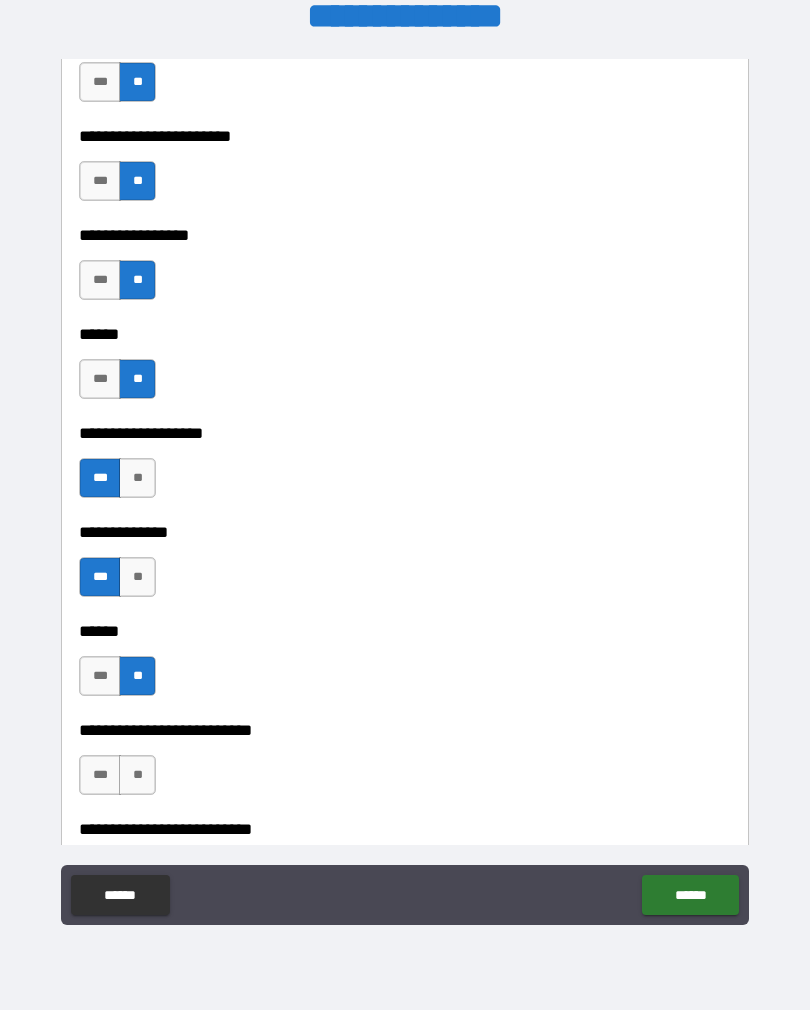 click on "**" at bounding box center [137, 775] 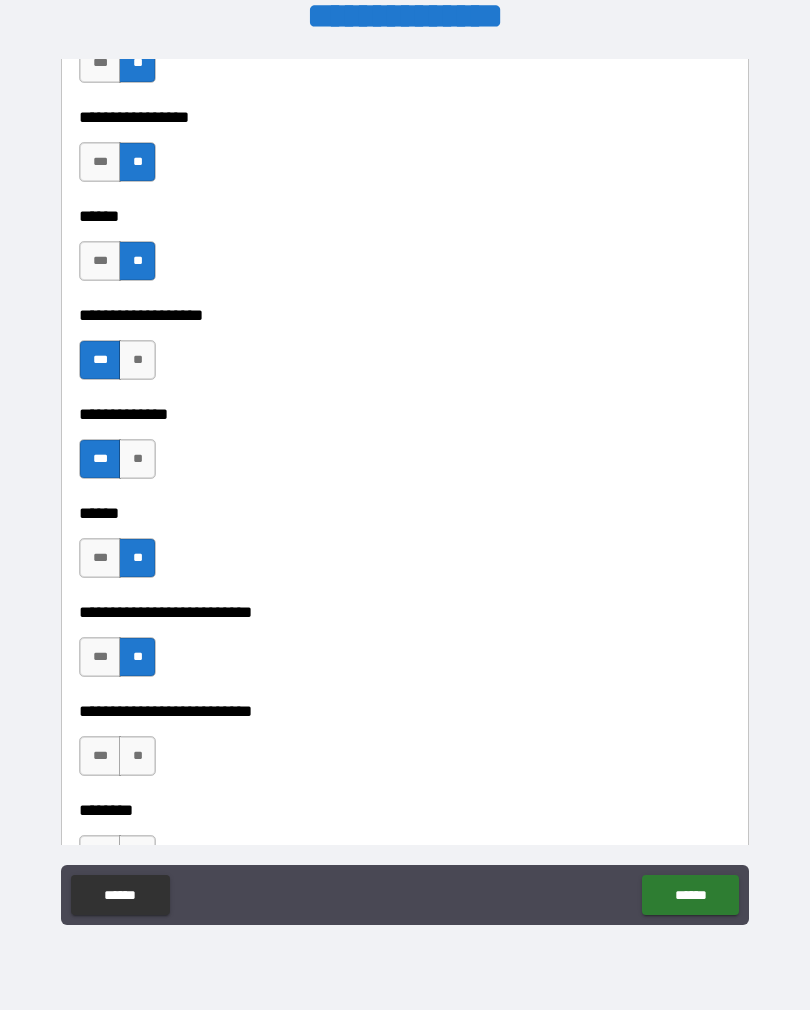 click on "***" at bounding box center [100, 756] 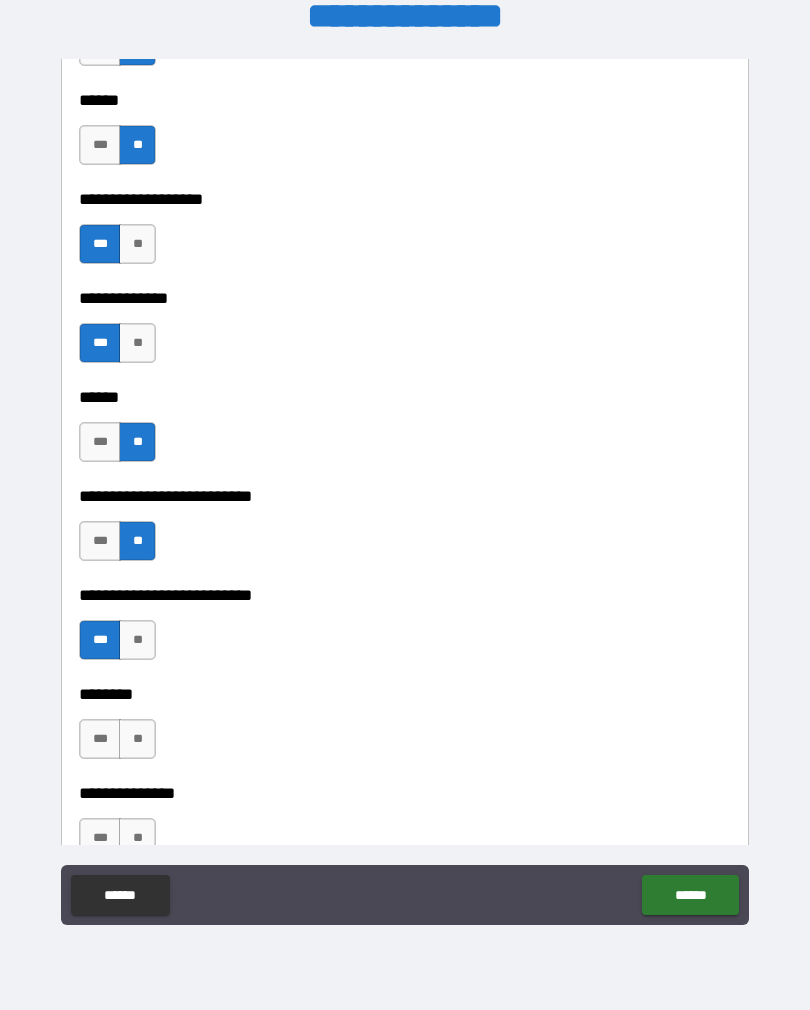 scroll, scrollTop: 3488, scrollLeft: 0, axis: vertical 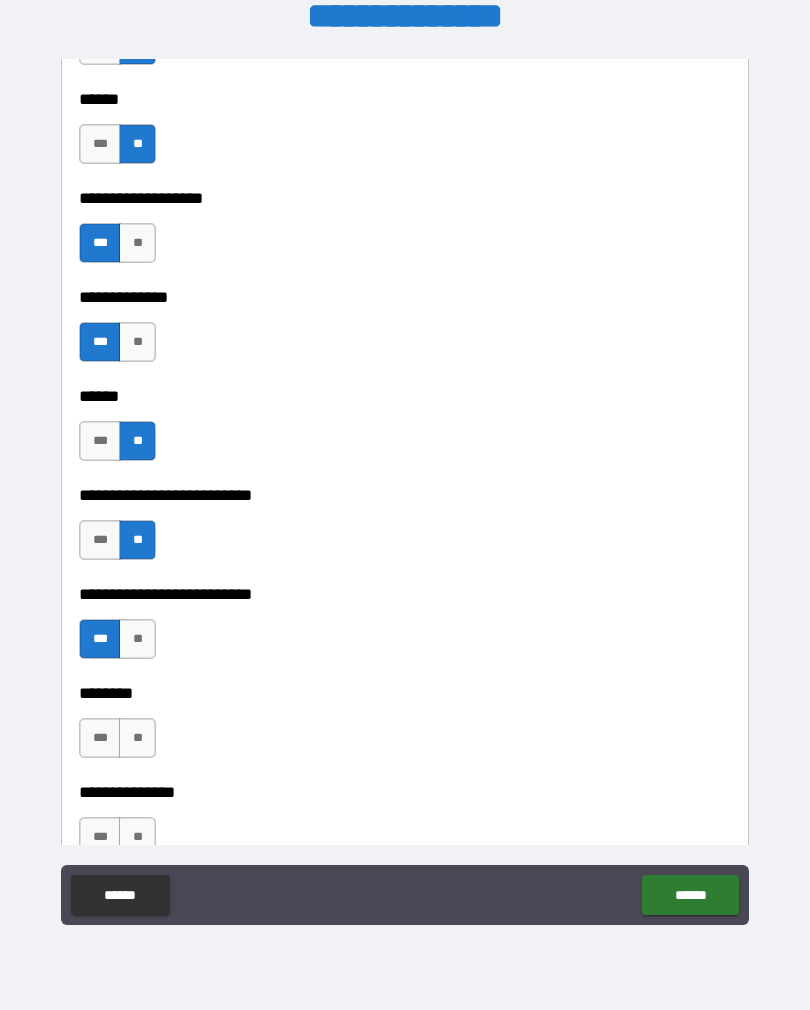 click on "**" at bounding box center (137, 738) 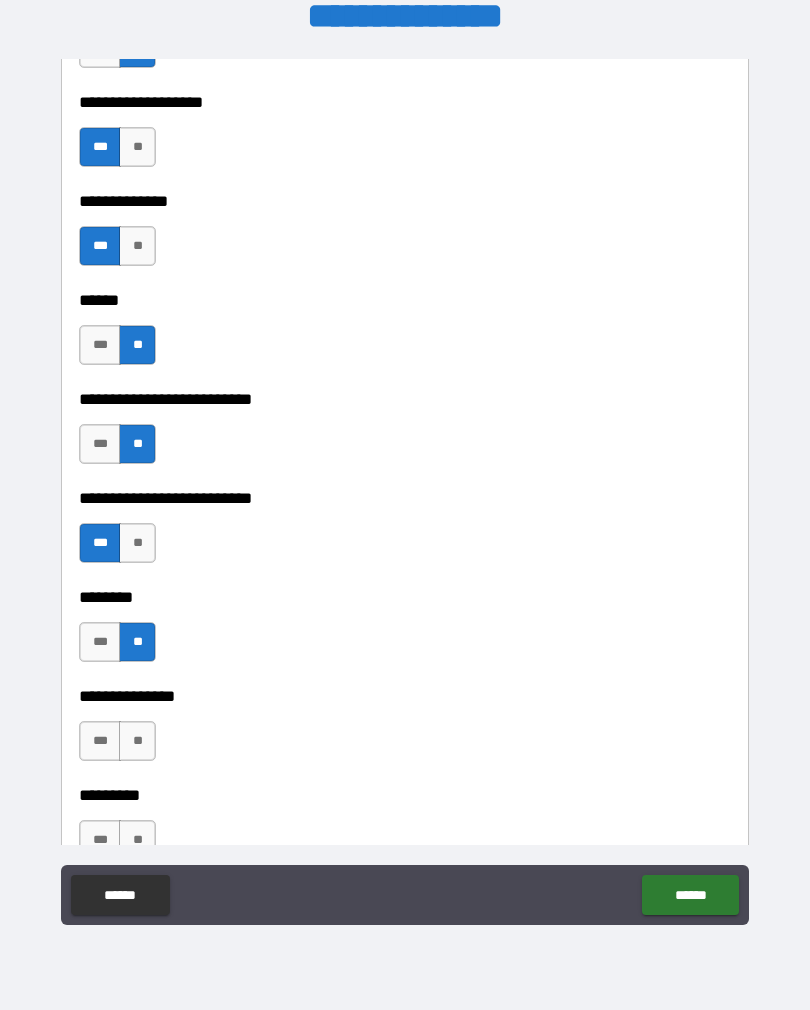click on "**" at bounding box center (137, 741) 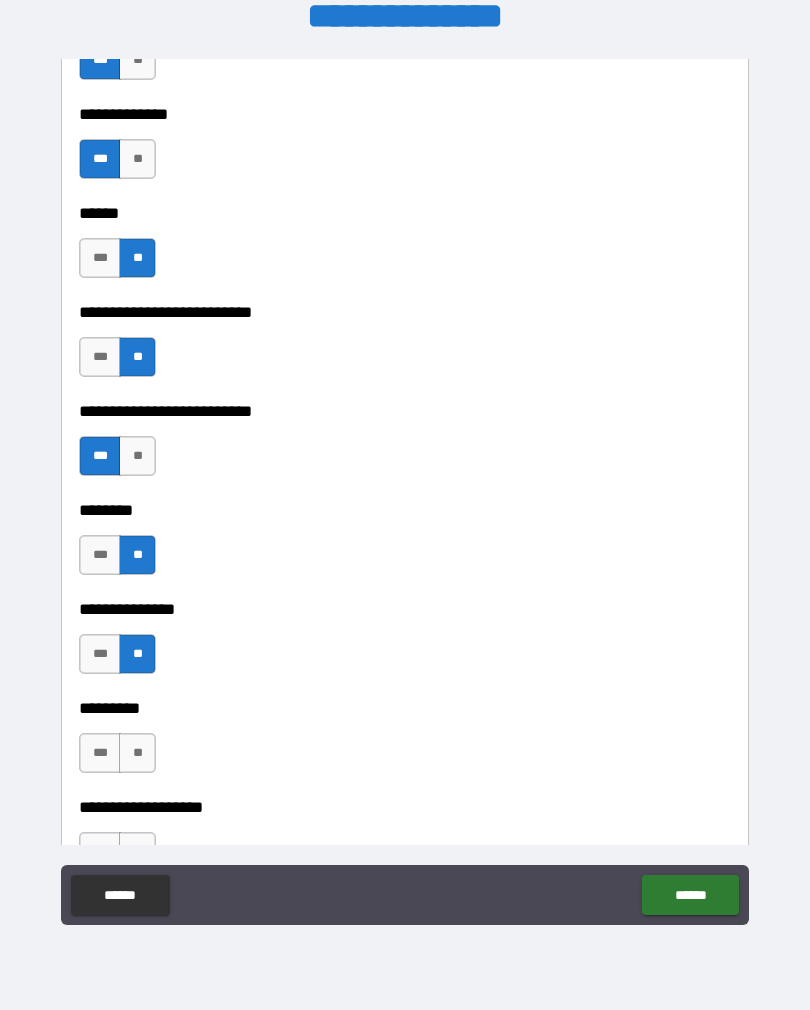 click on "**" at bounding box center [137, 753] 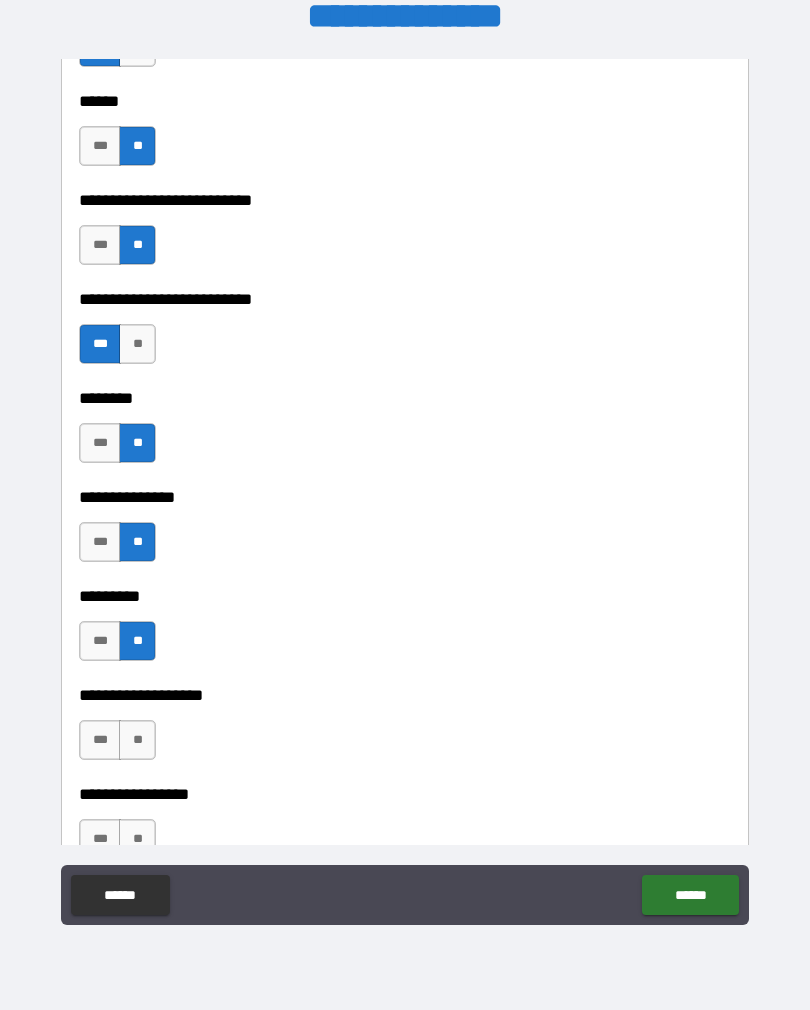 click on "**" at bounding box center (137, 740) 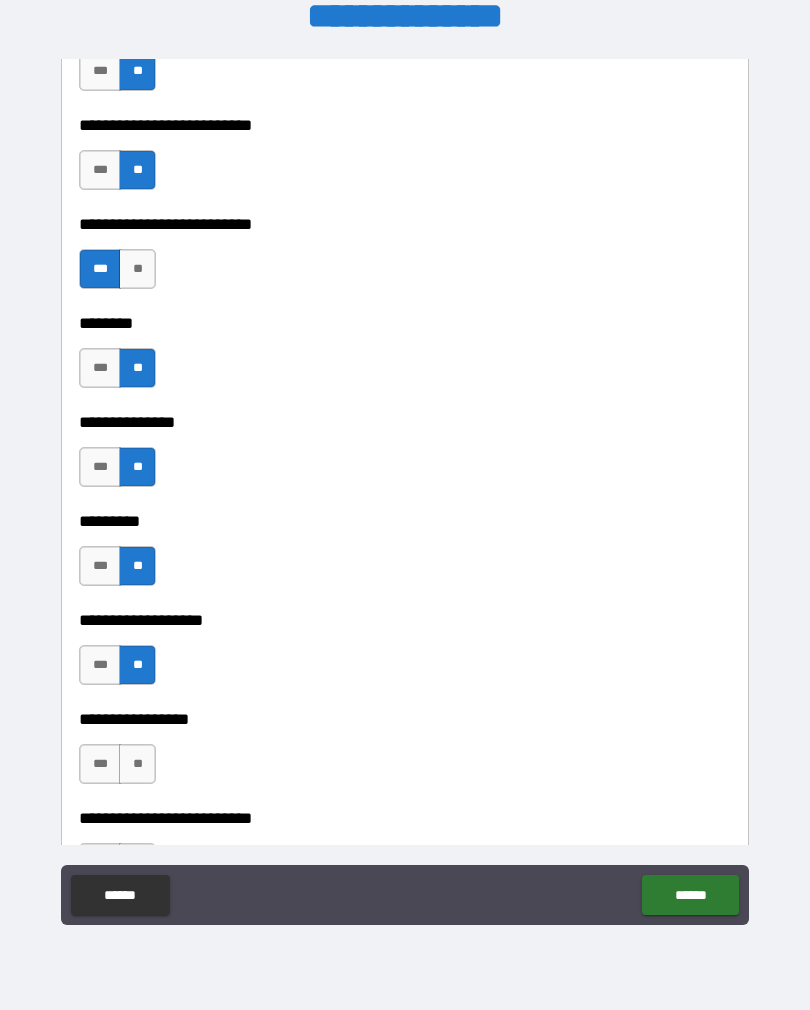 click on "**" at bounding box center (137, 764) 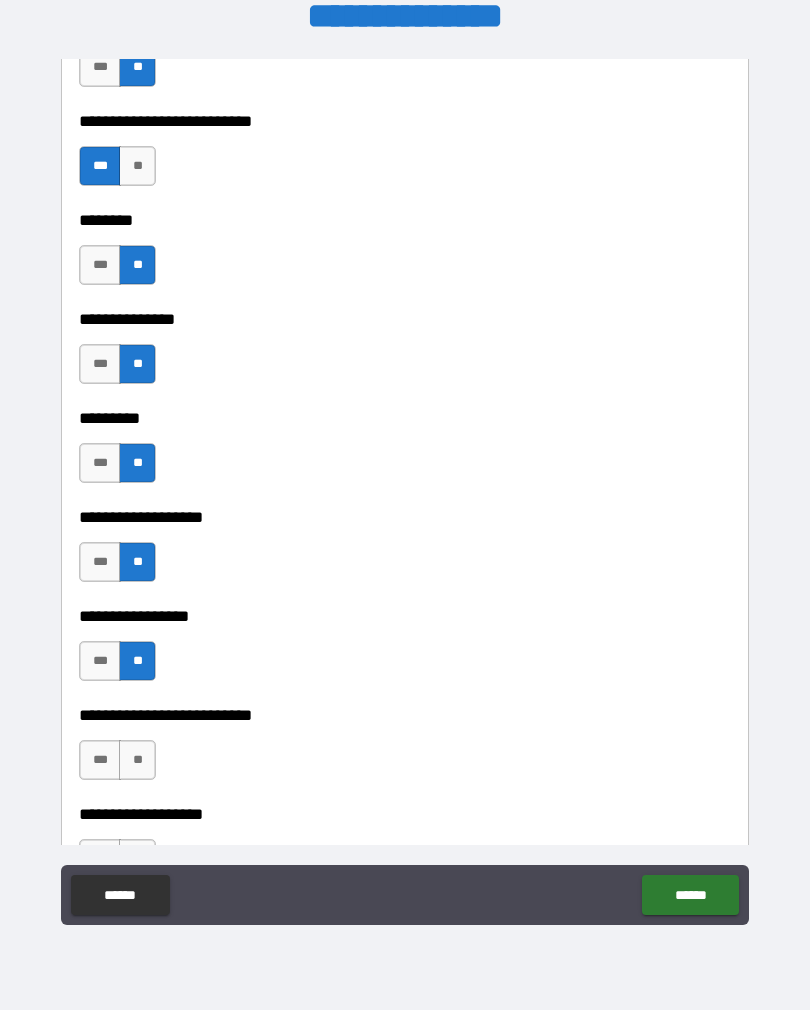 click on "***" at bounding box center (100, 760) 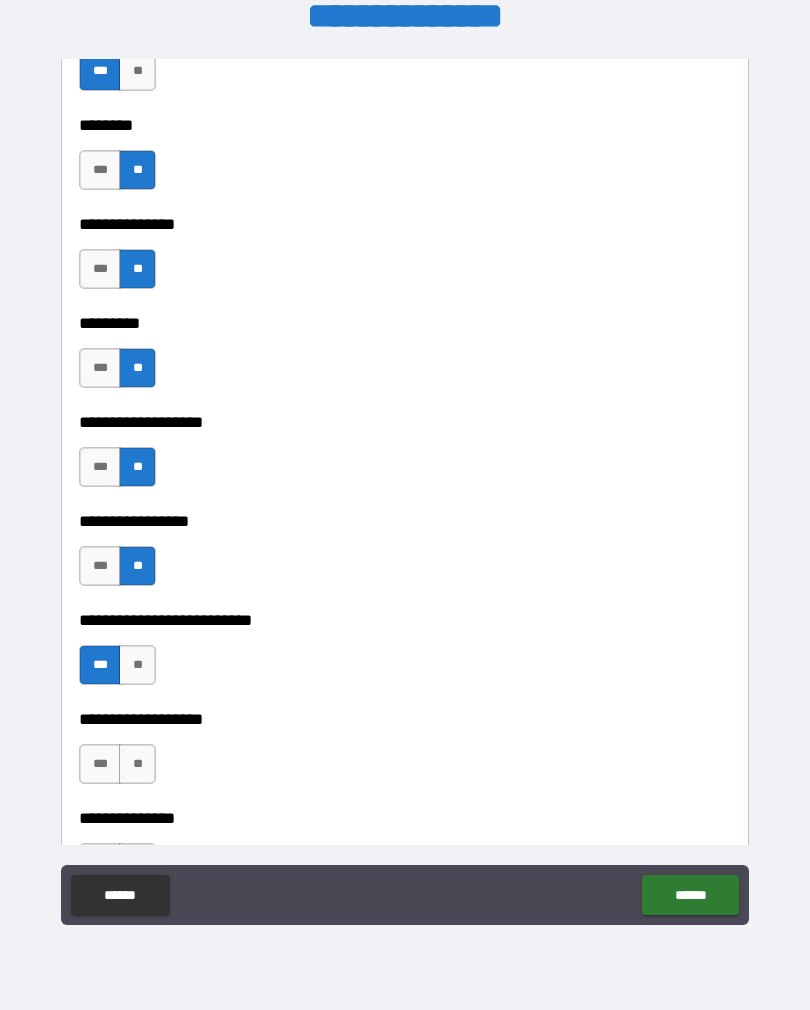 click on "**" at bounding box center (137, 764) 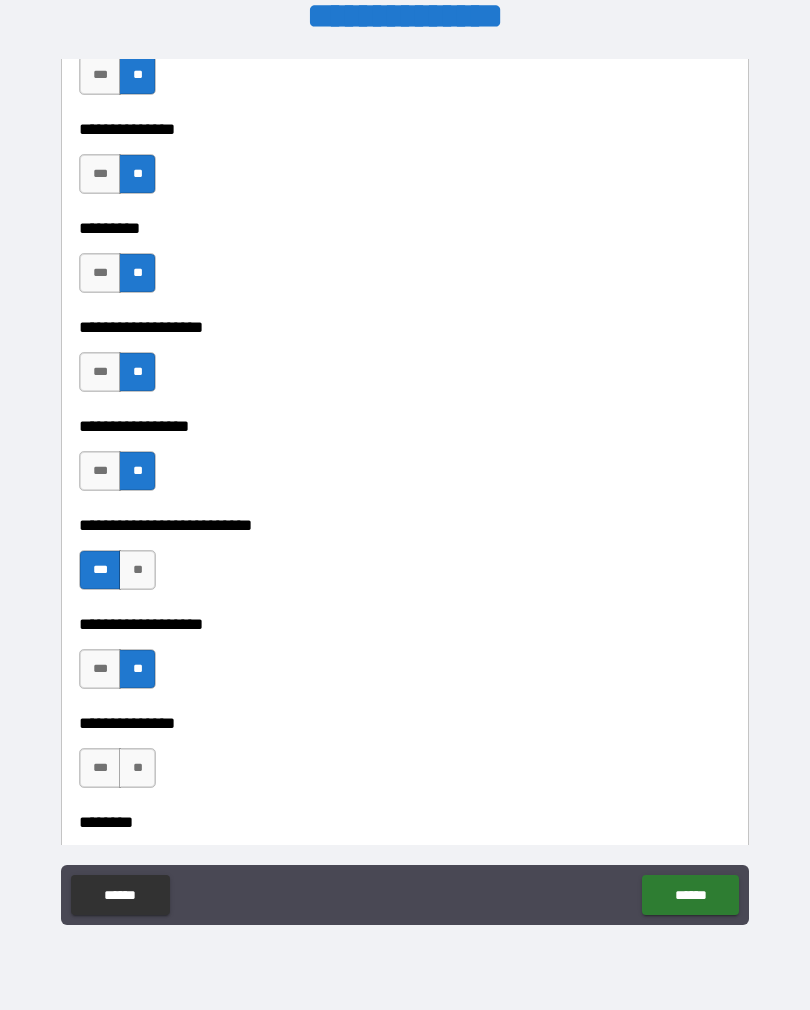click on "**" at bounding box center [137, 768] 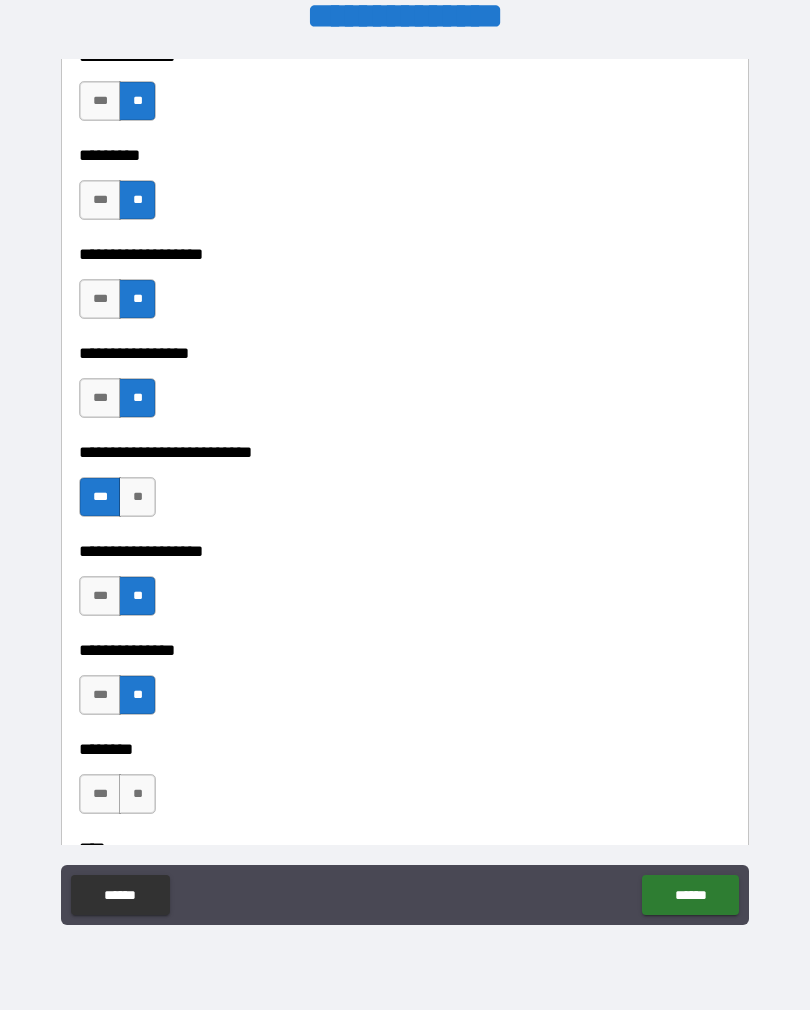scroll, scrollTop: 4226, scrollLeft: 0, axis: vertical 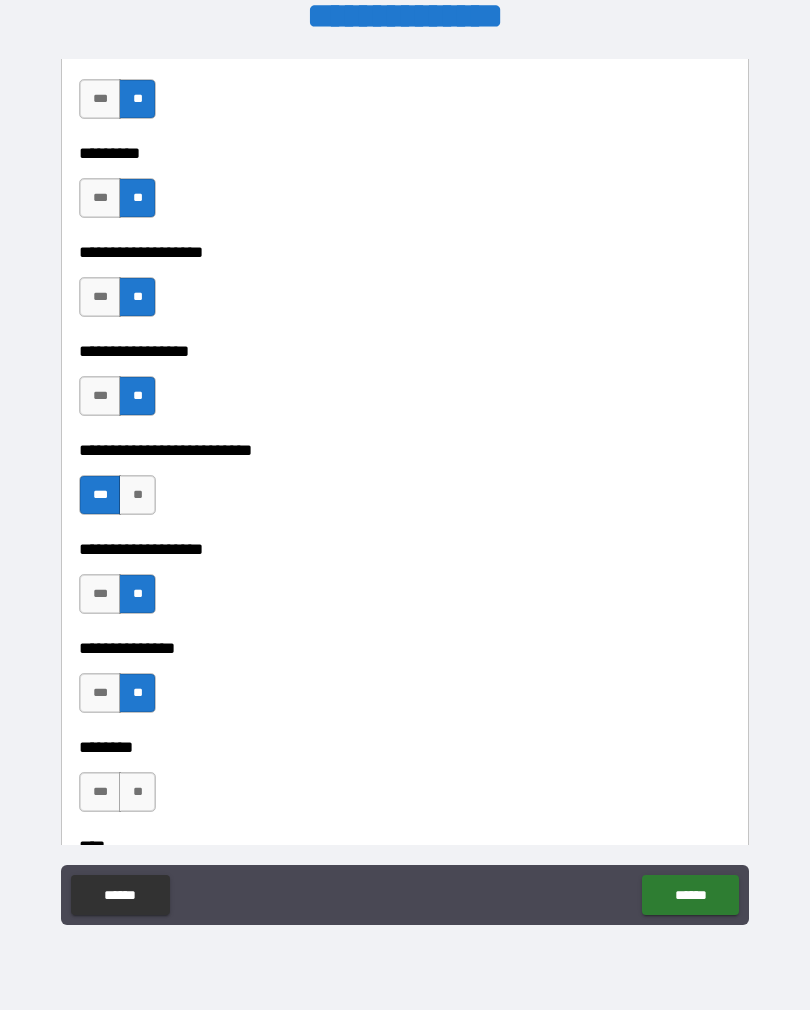 click on "**" at bounding box center [137, 792] 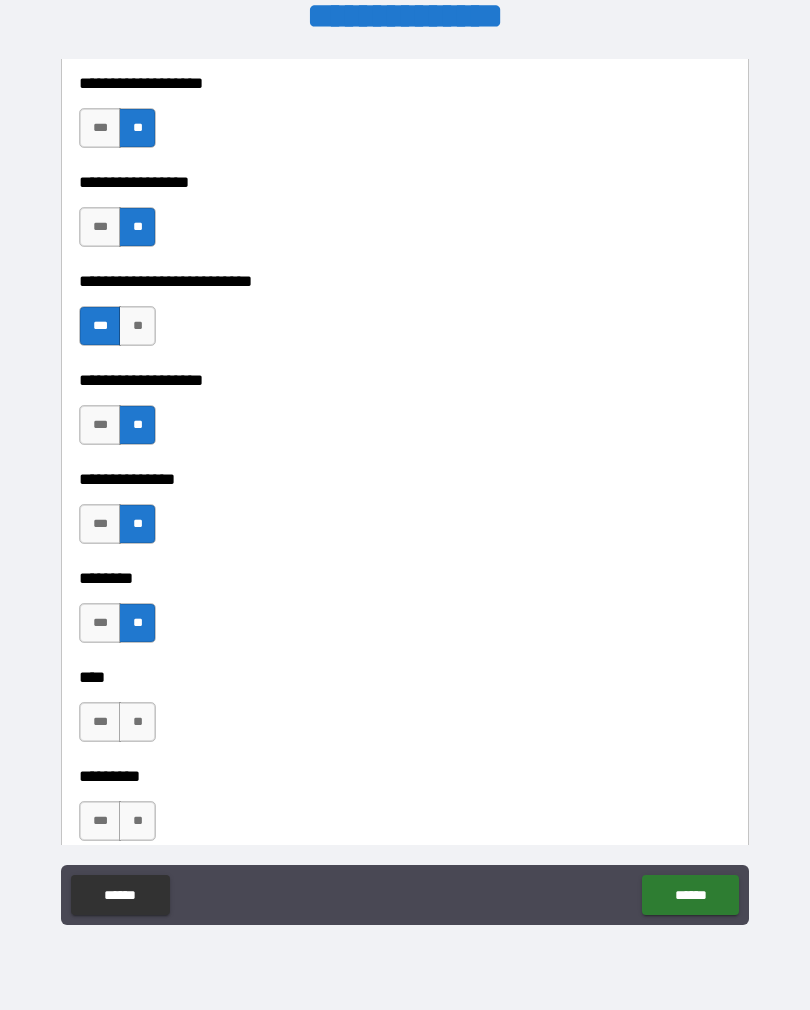 click on "**" at bounding box center (137, 722) 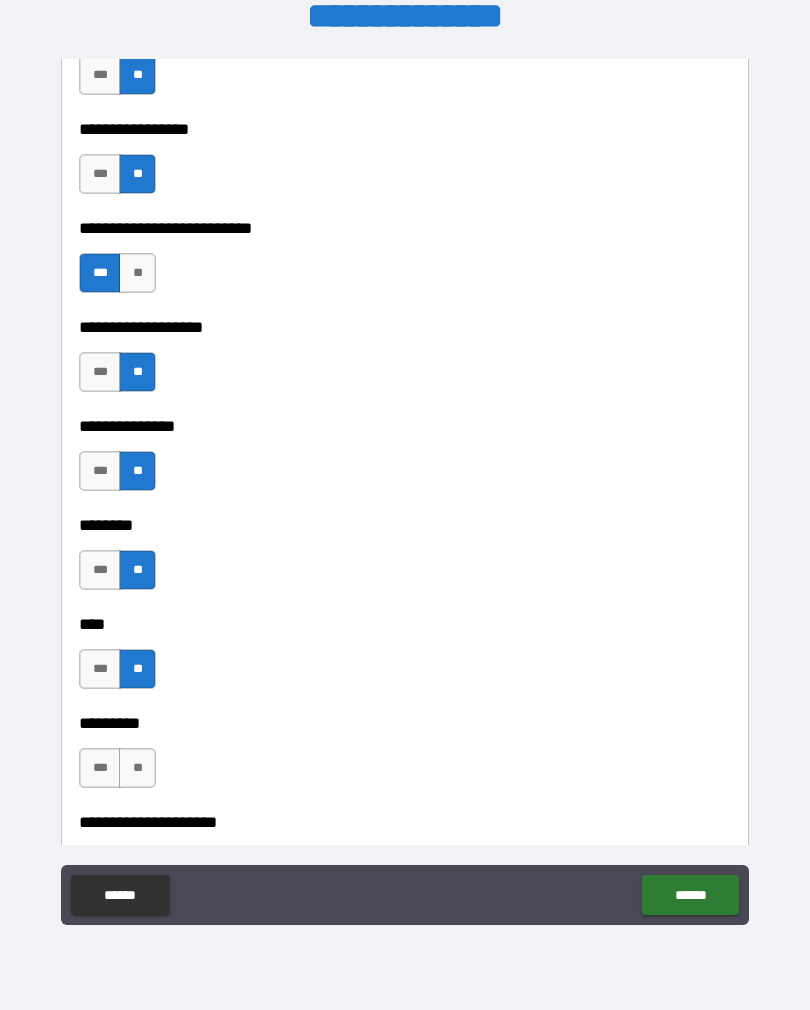 scroll, scrollTop: 4449, scrollLeft: 0, axis: vertical 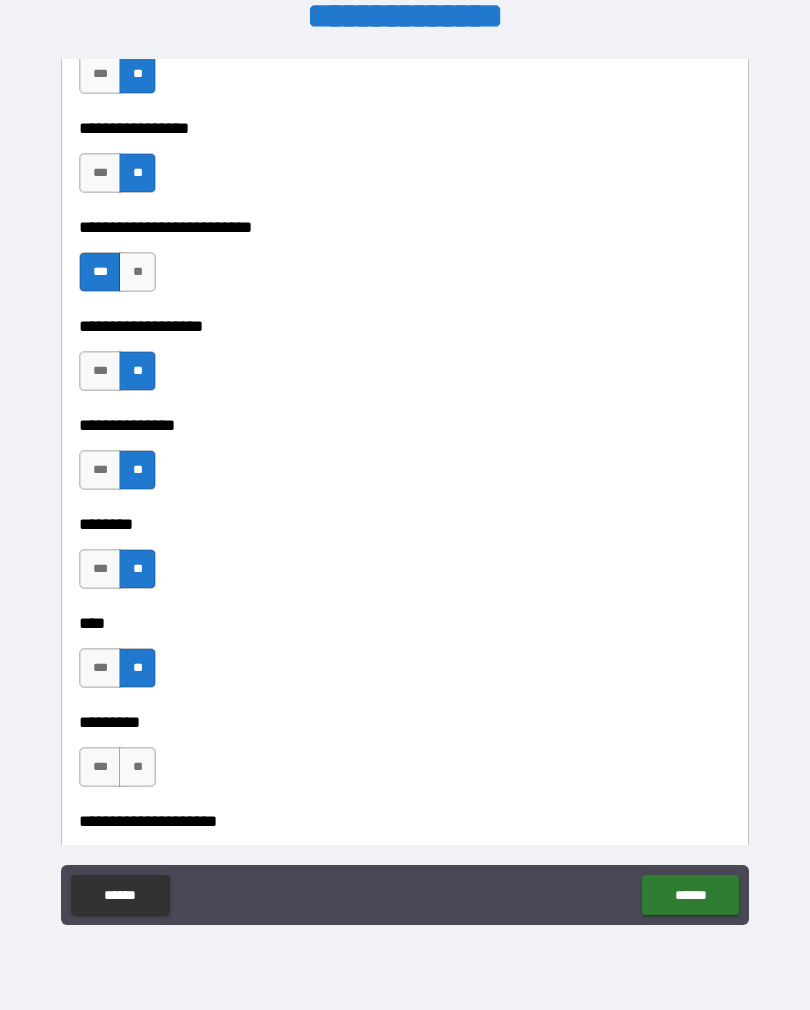 click on "**" at bounding box center (137, 767) 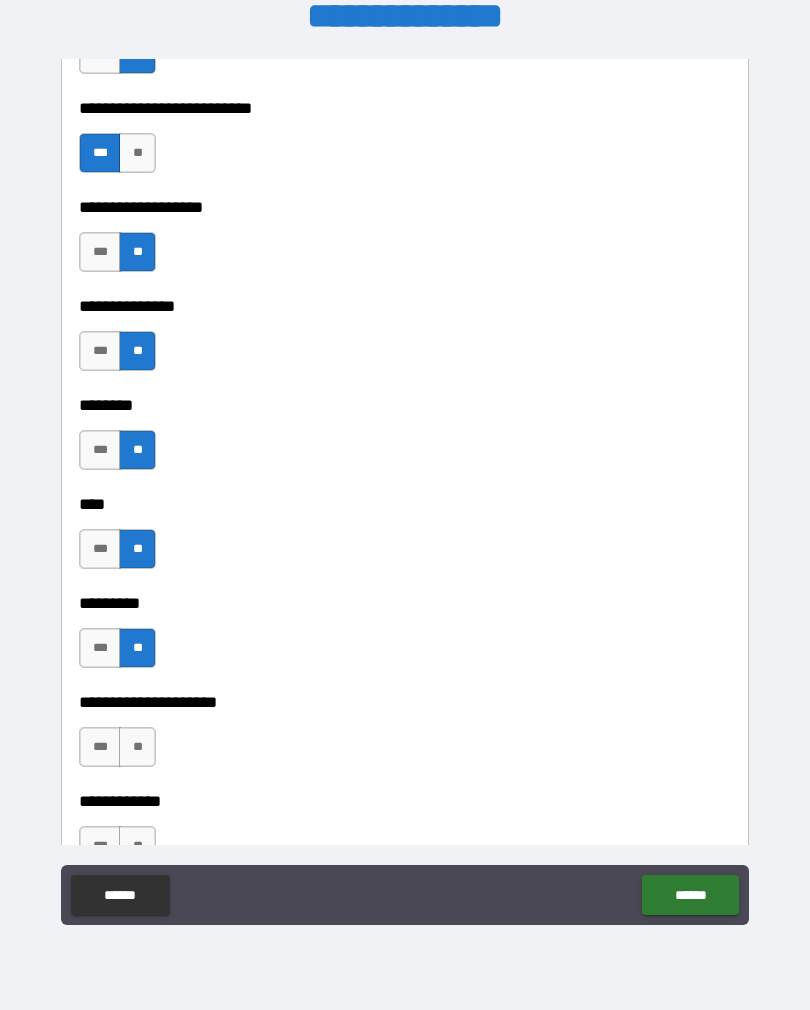 scroll, scrollTop: 4625, scrollLeft: 0, axis: vertical 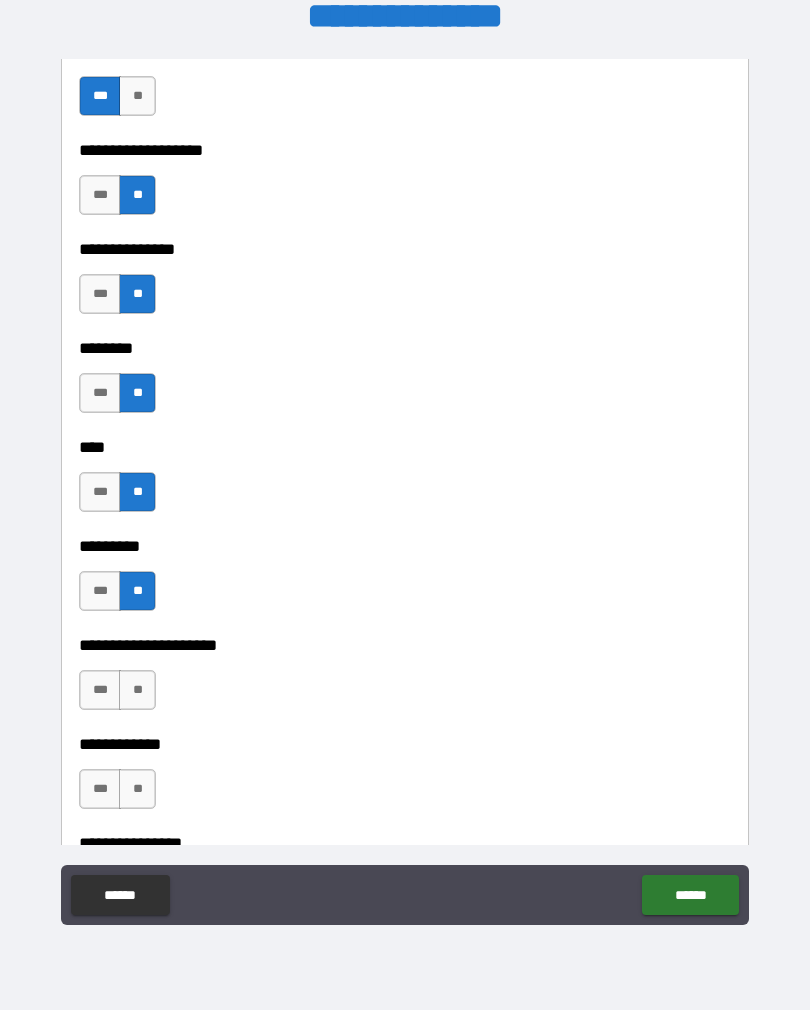 click on "**" at bounding box center (137, 690) 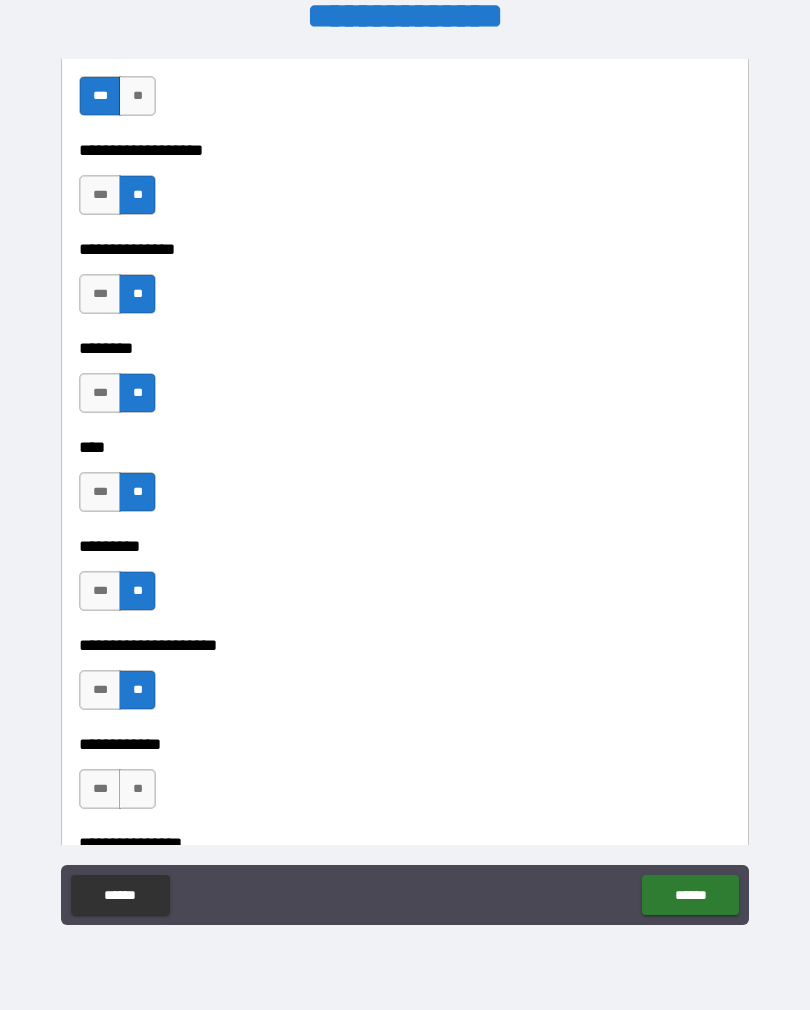click on "**" at bounding box center [137, 789] 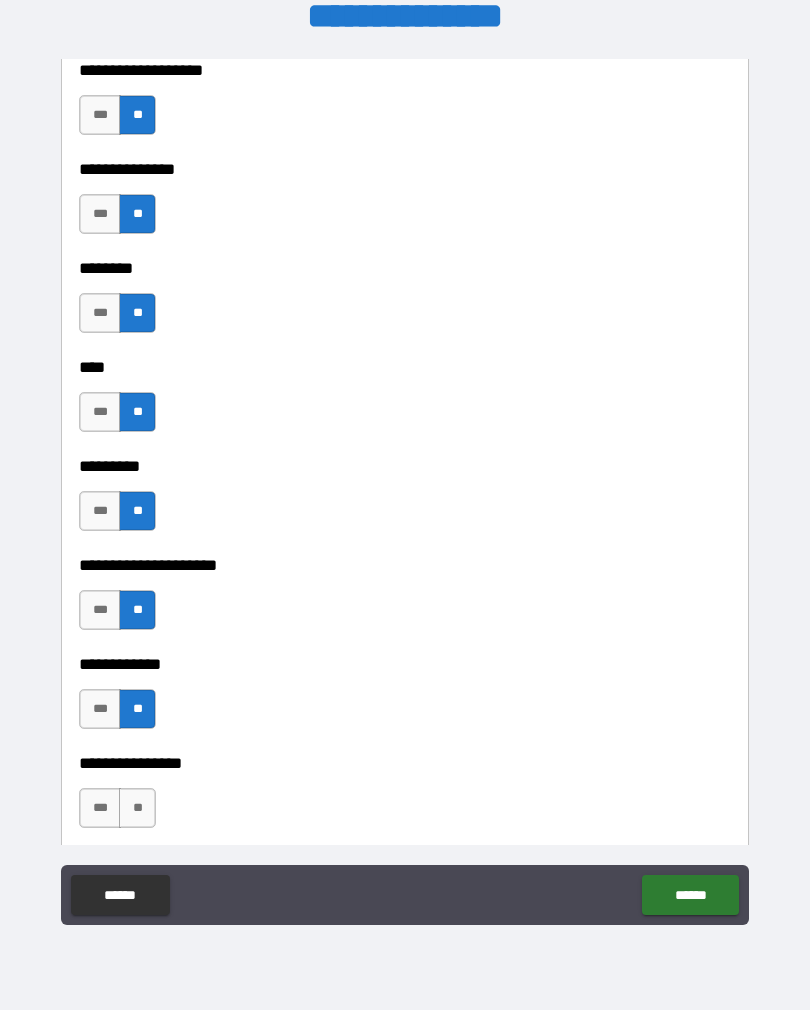 scroll, scrollTop: 4724, scrollLeft: 0, axis: vertical 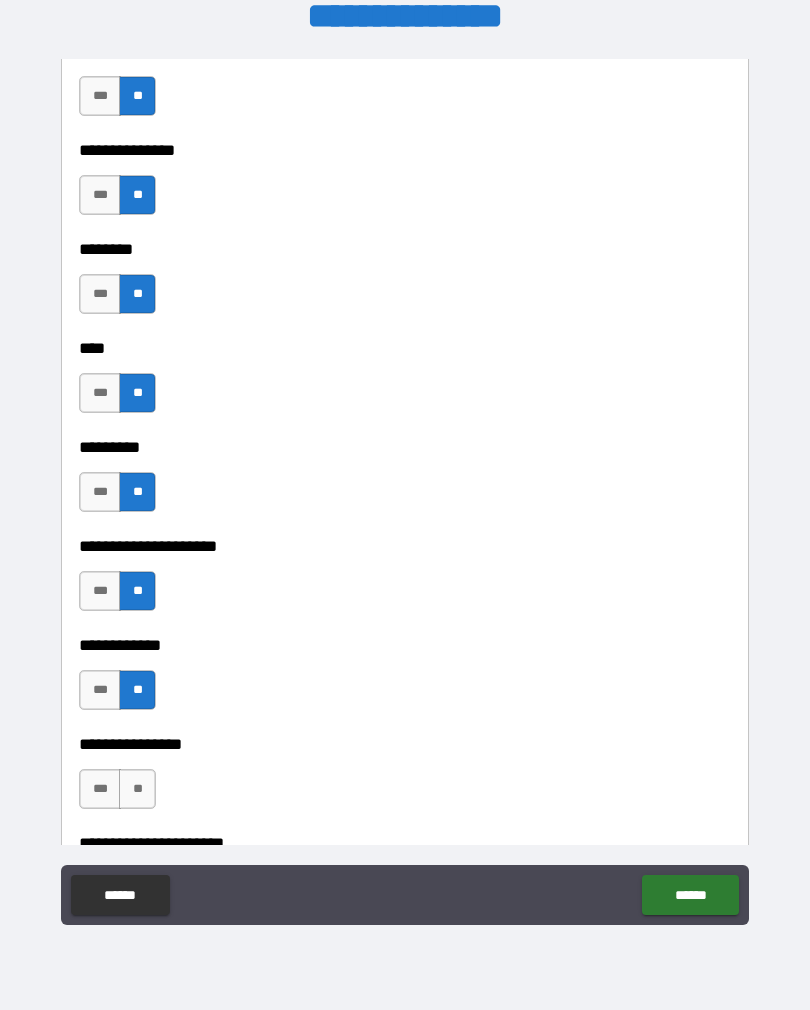 click on "**" at bounding box center [137, 789] 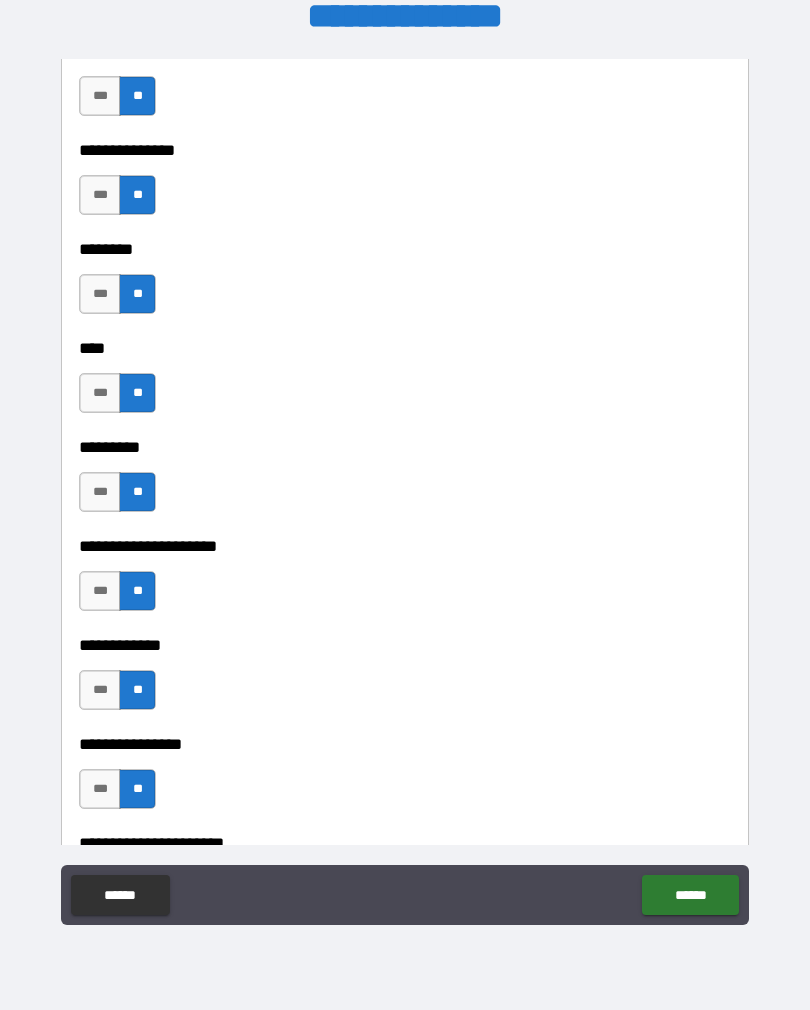 click on "***" at bounding box center [100, 690] 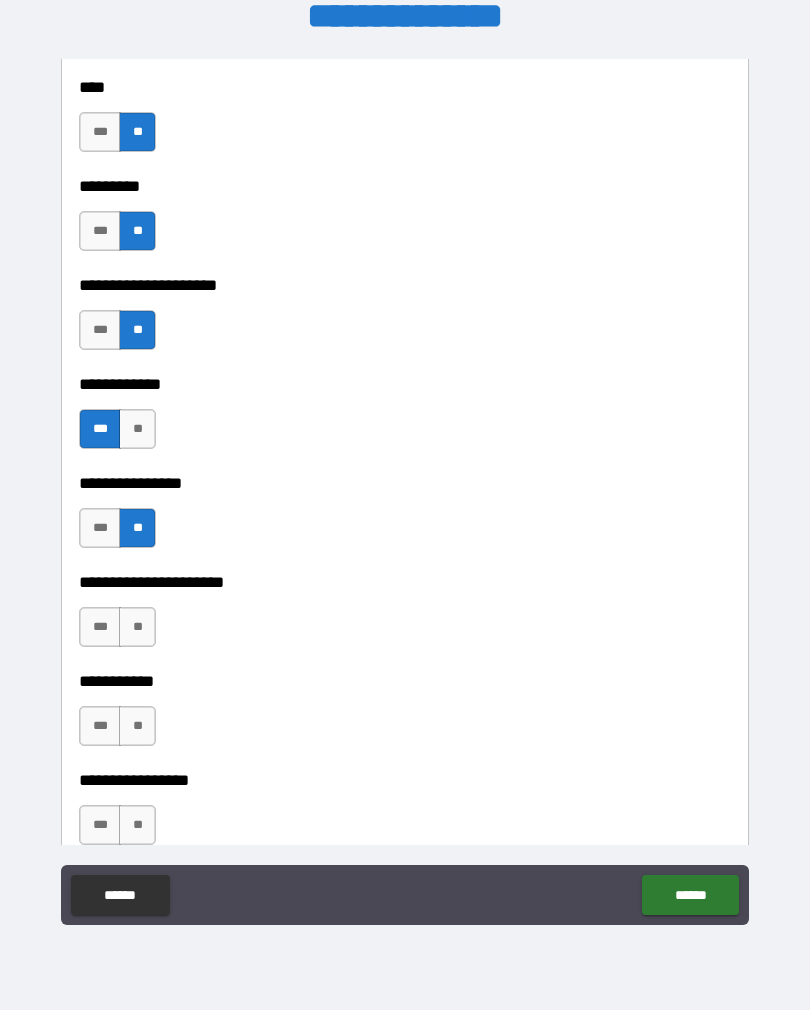 scroll, scrollTop: 5008, scrollLeft: 0, axis: vertical 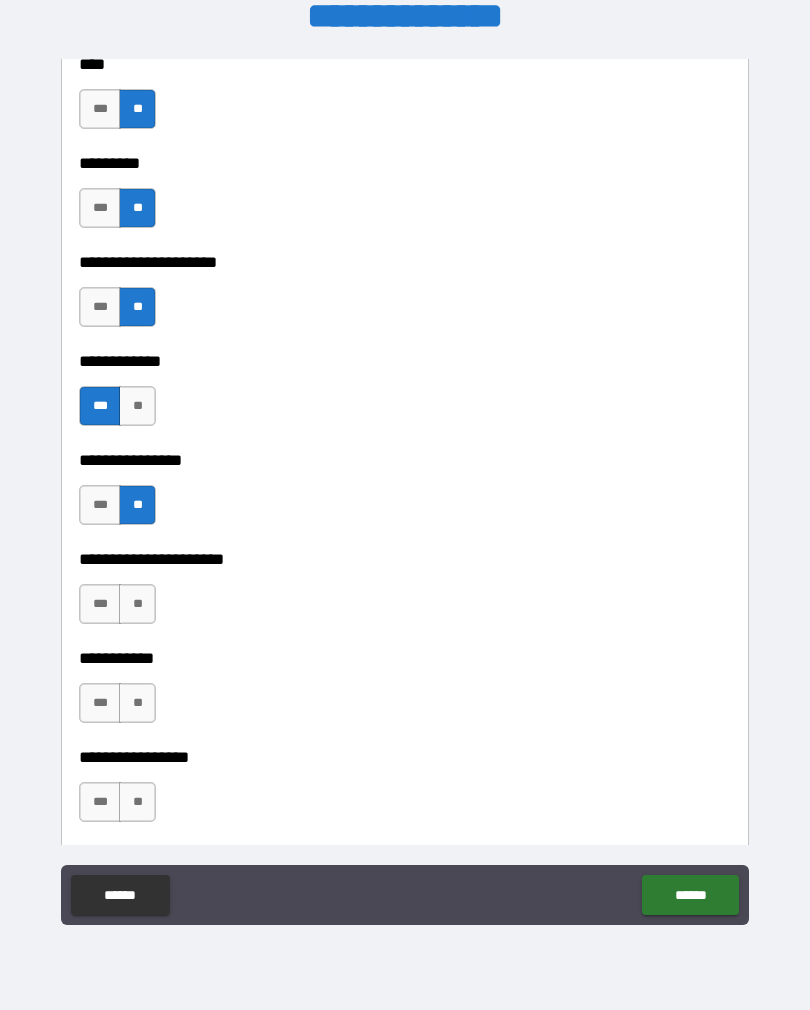 click on "***" at bounding box center [100, 604] 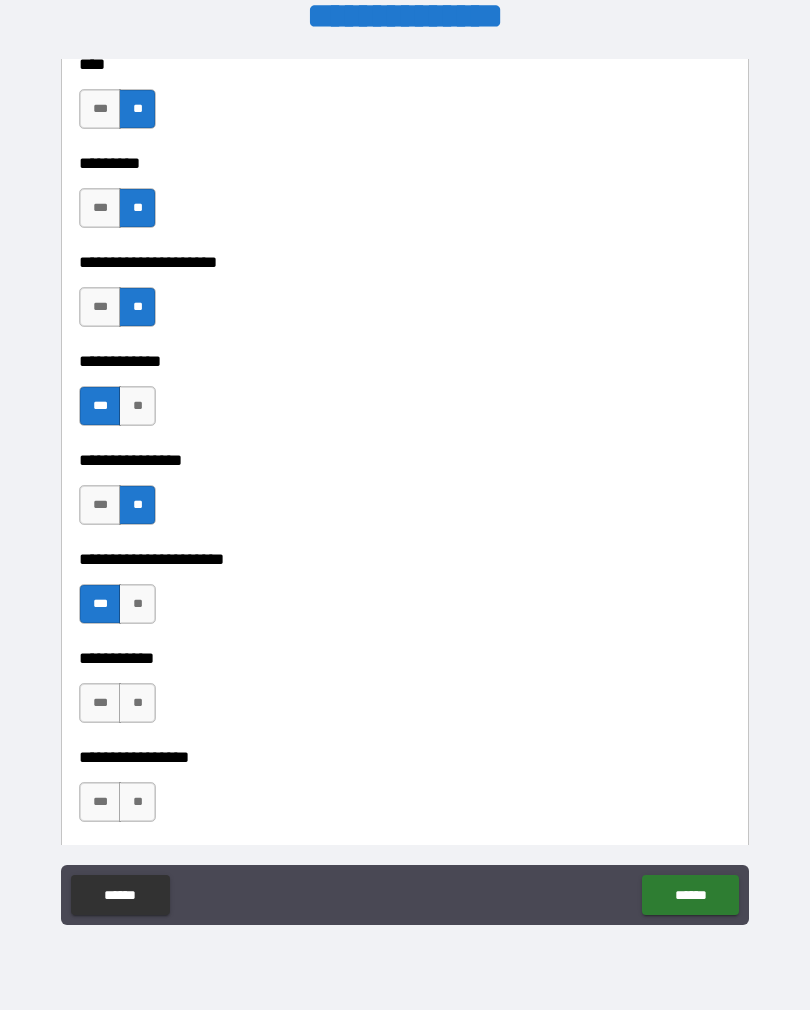 click on "**" at bounding box center [137, 703] 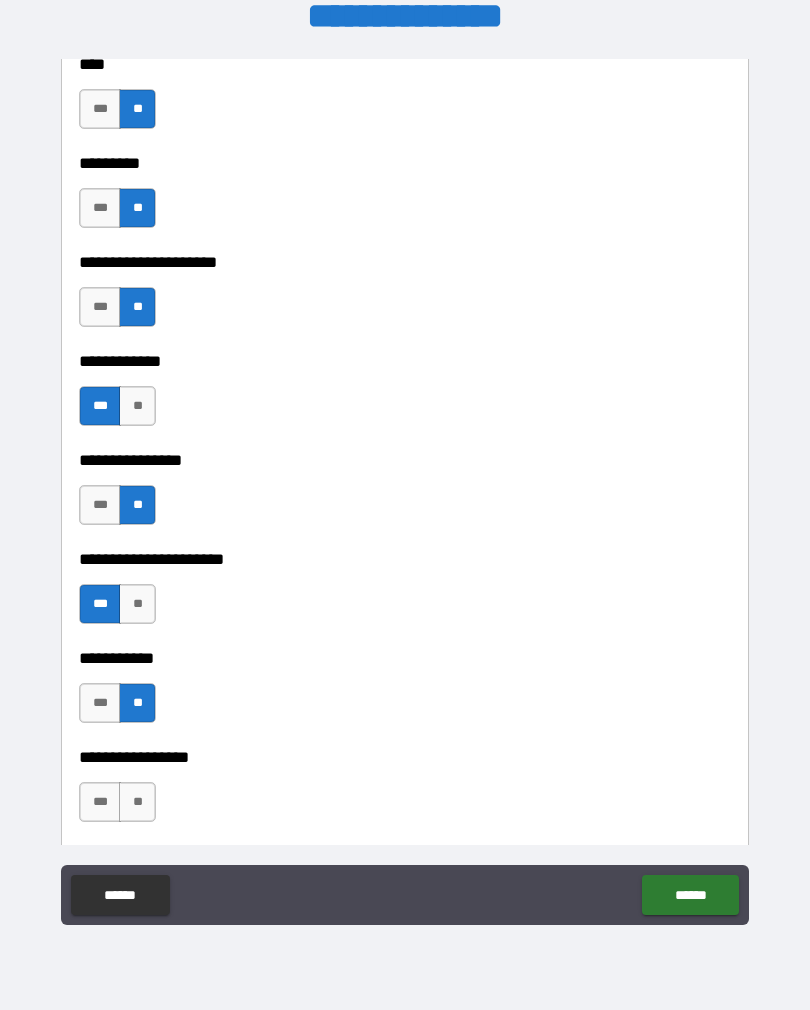 click on "**" at bounding box center [137, 802] 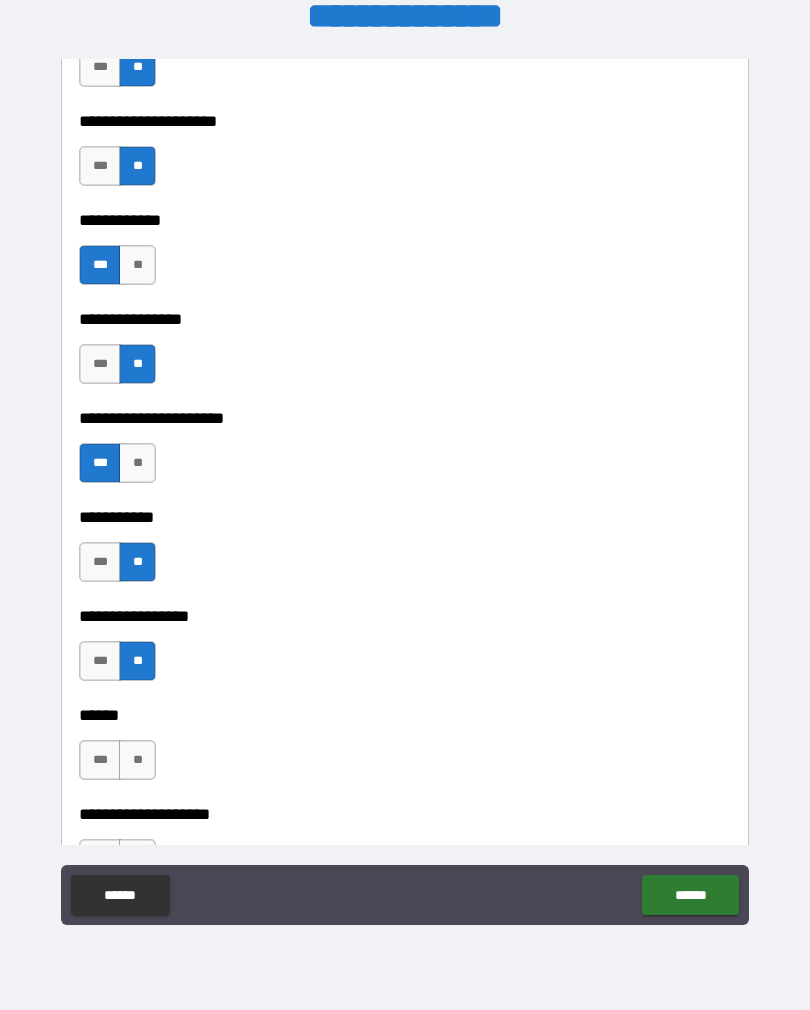 click on "**" at bounding box center [137, 760] 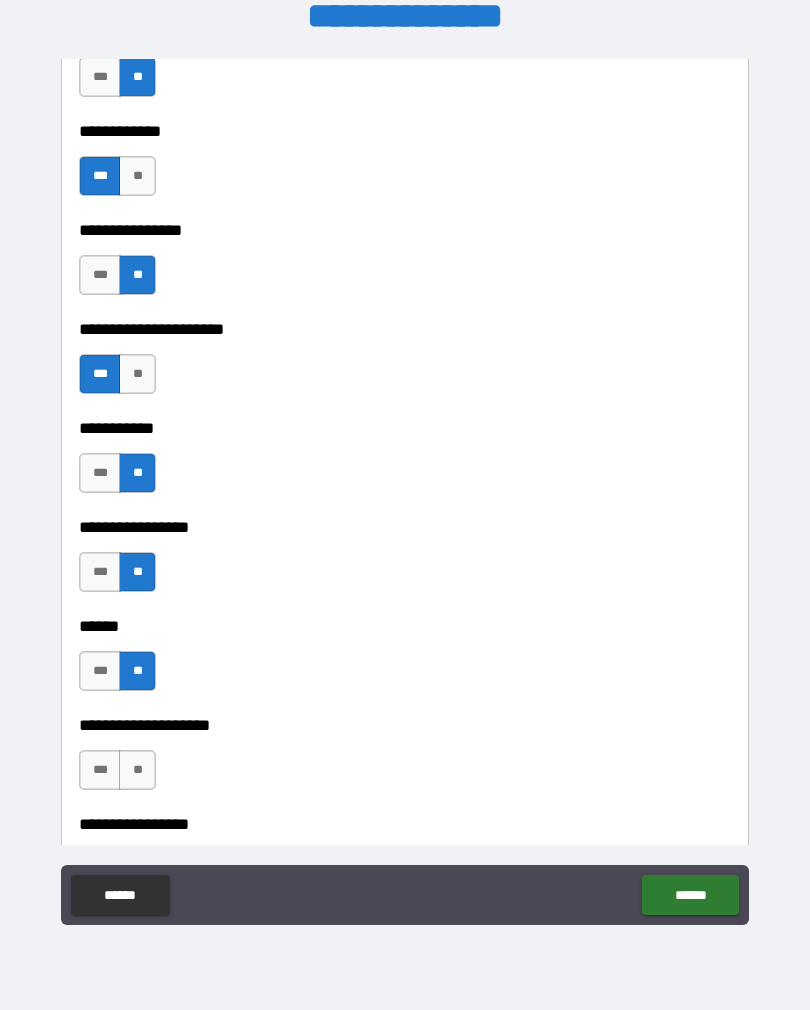 click on "**" at bounding box center (137, 770) 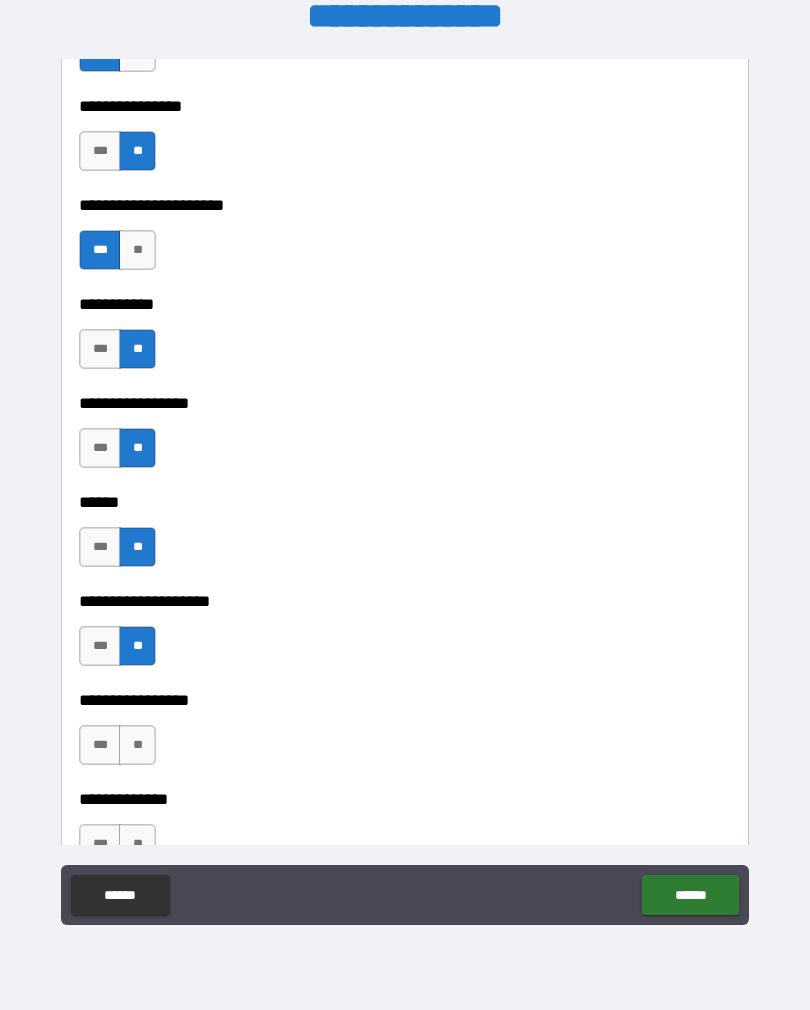 click on "**" at bounding box center [137, 745] 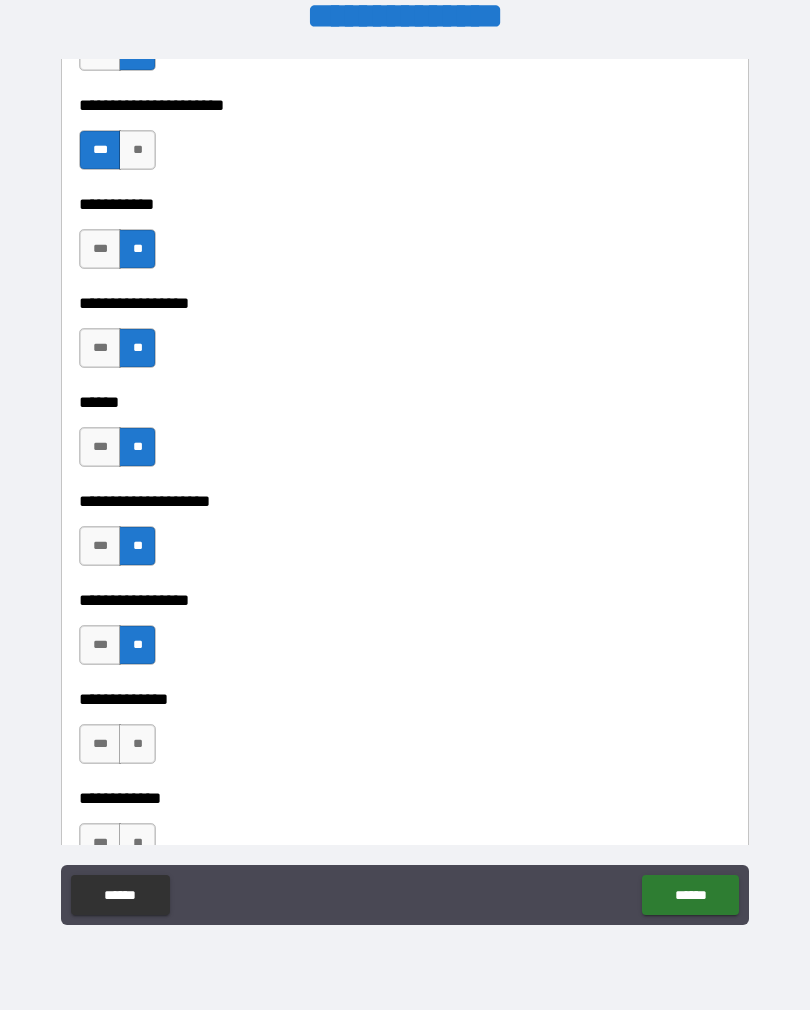 scroll, scrollTop: 5474, scrollLeft: 0, axis: vertical 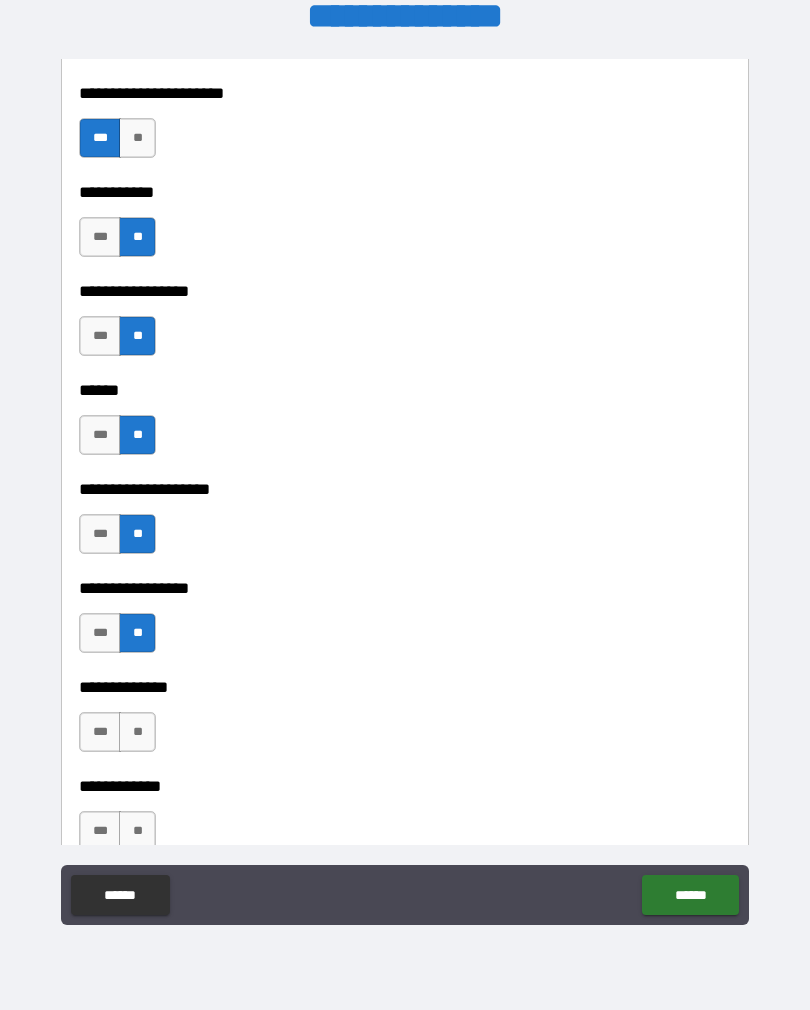 click on "**" at bounding box center [137, 732] 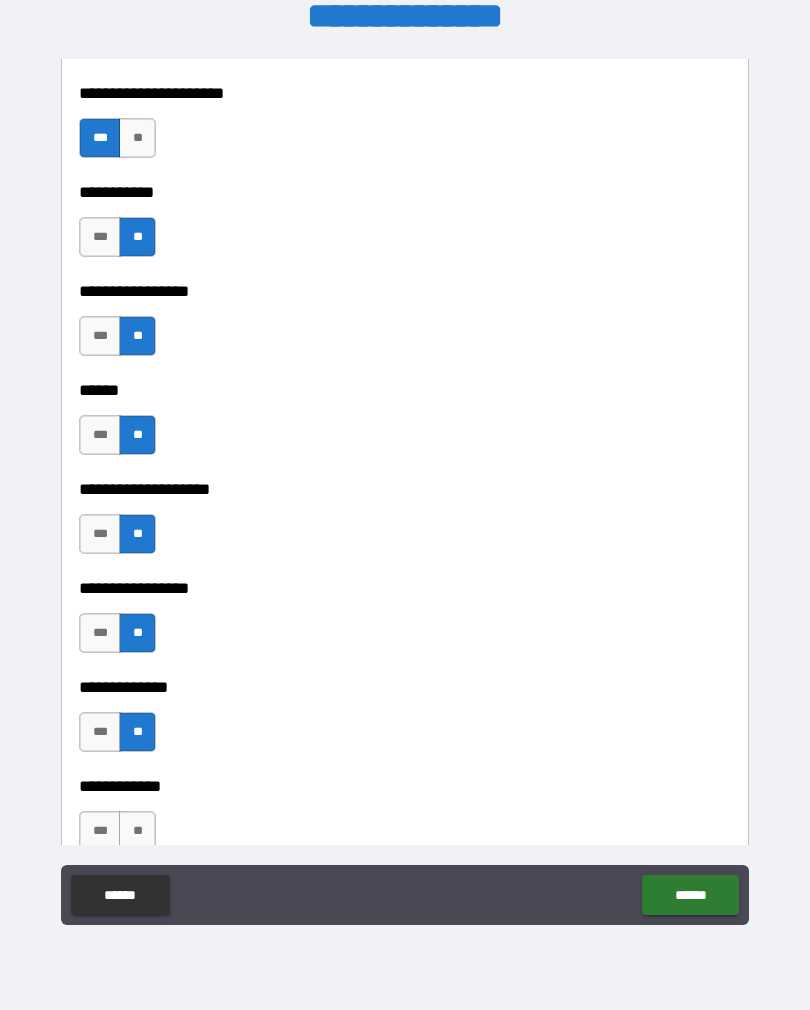 click on "**" at bounding box center (137, 831) 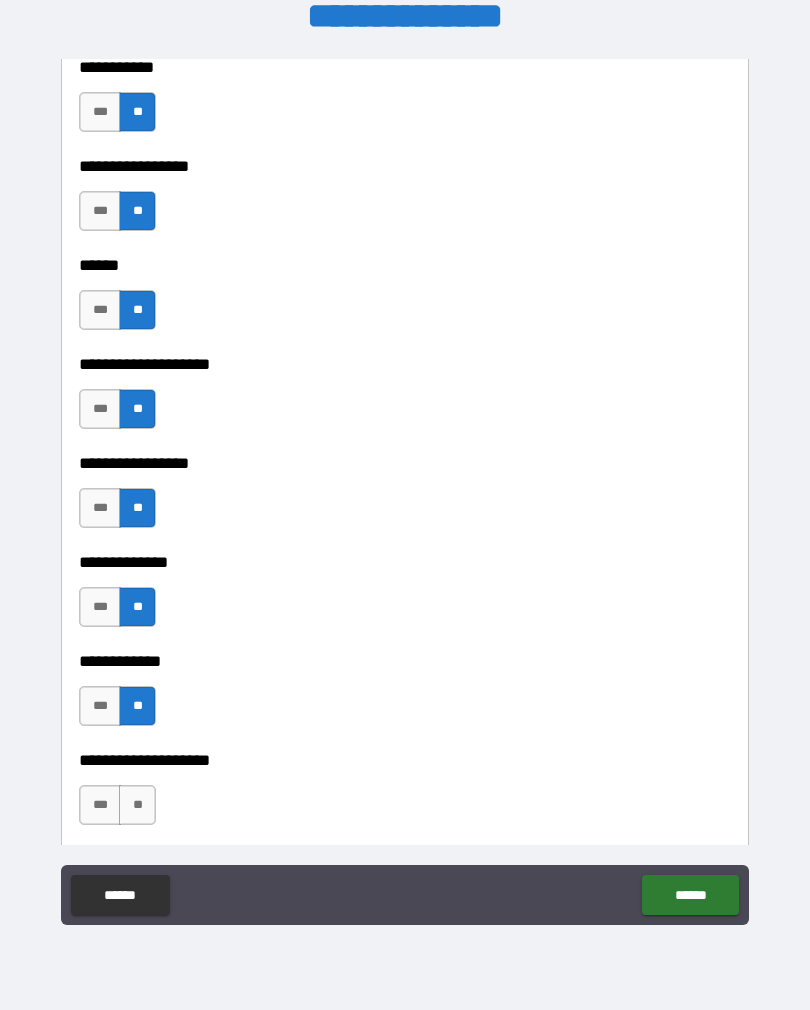 click on "**" at bounding box center [137, 805] 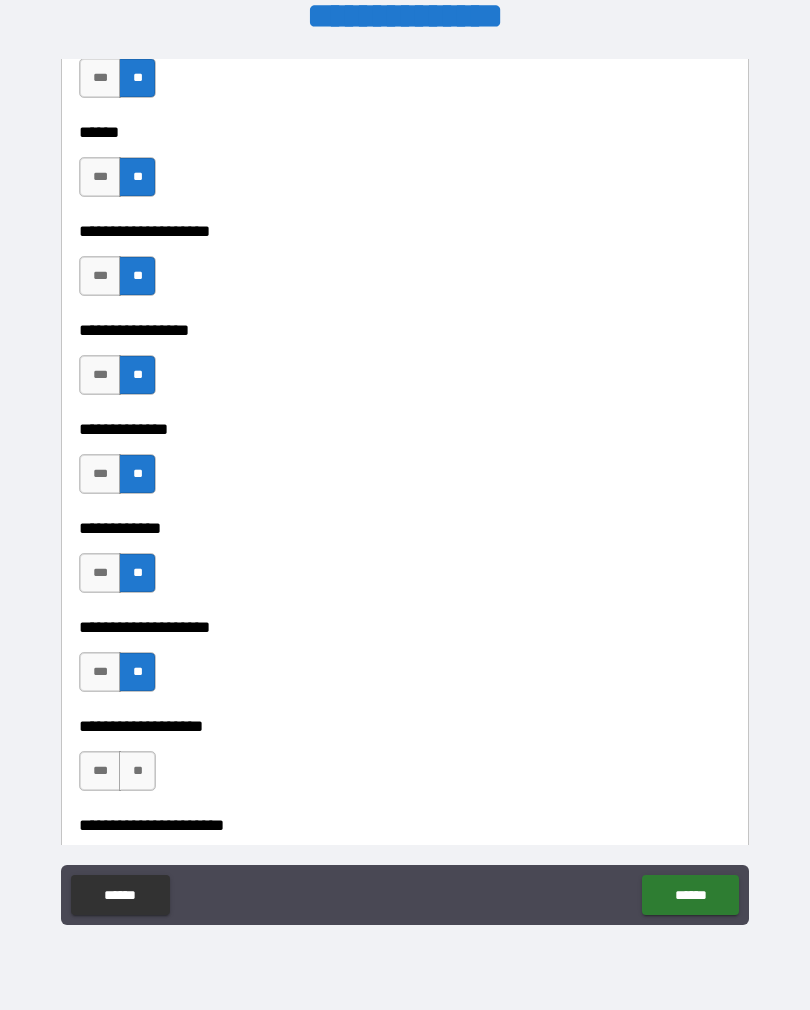 scroll, scrollTop: 5734, scrollLeft: 0, axis: vertical 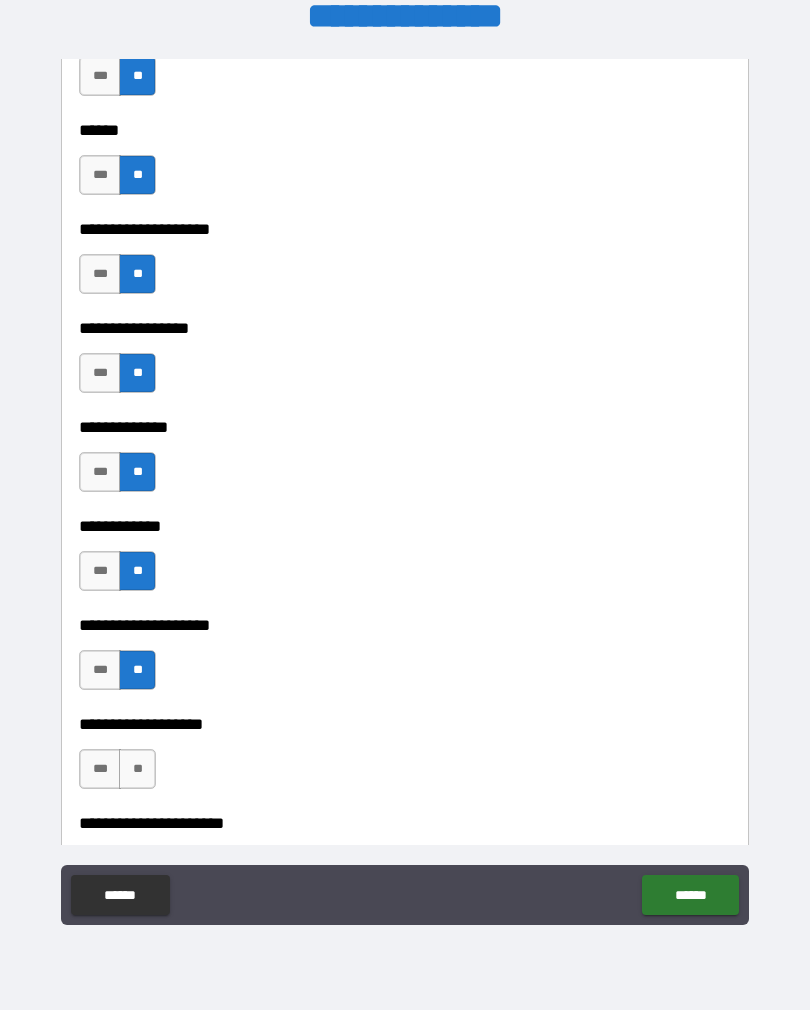 click on "**" at bounding box center (137, 769) 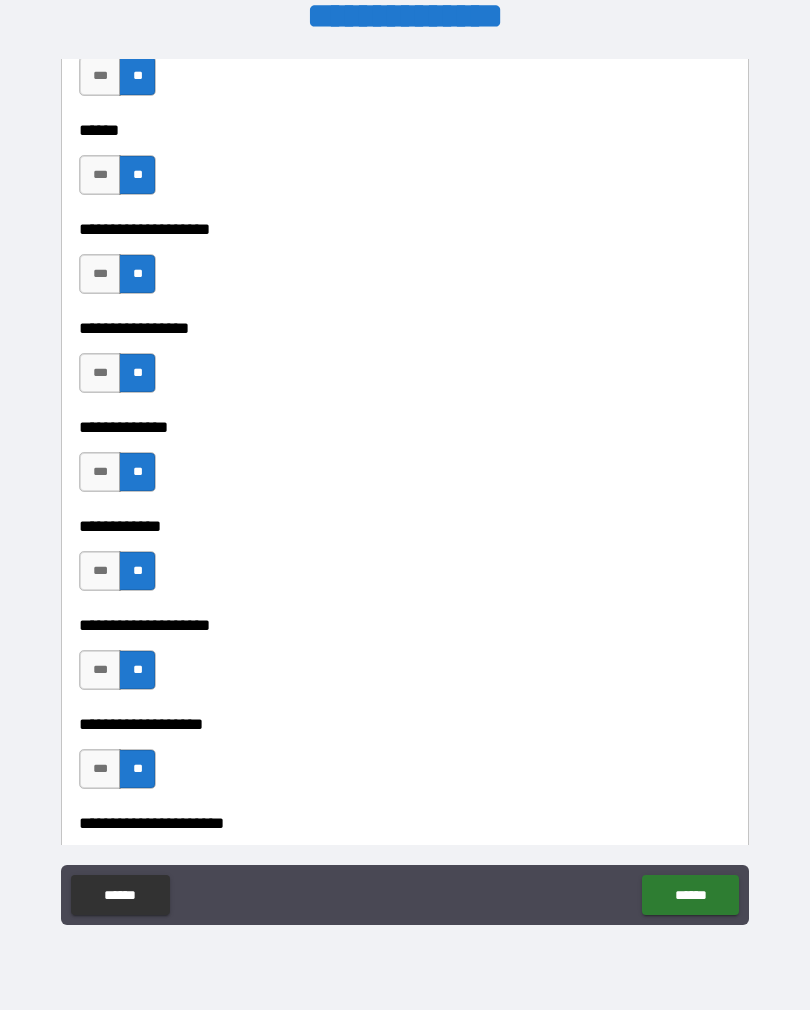 click on "***" at bounding box center [100, 769] 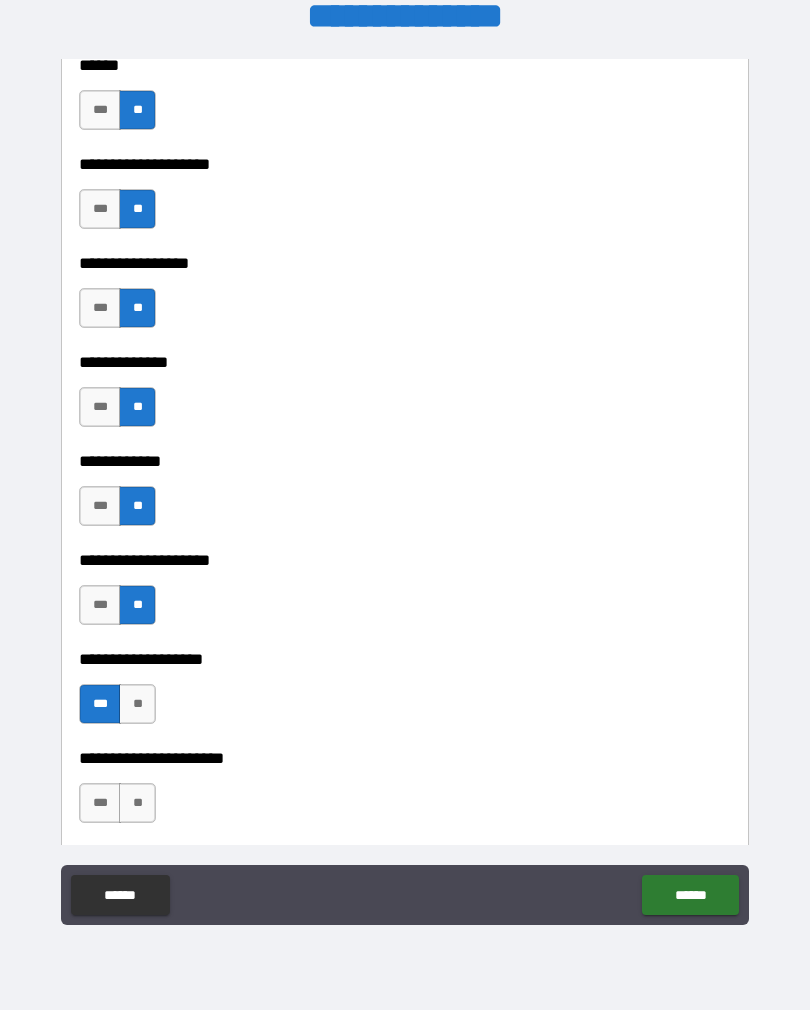 scroll, scrollTop: 5862, scrollLeft: 0, axis: vertical 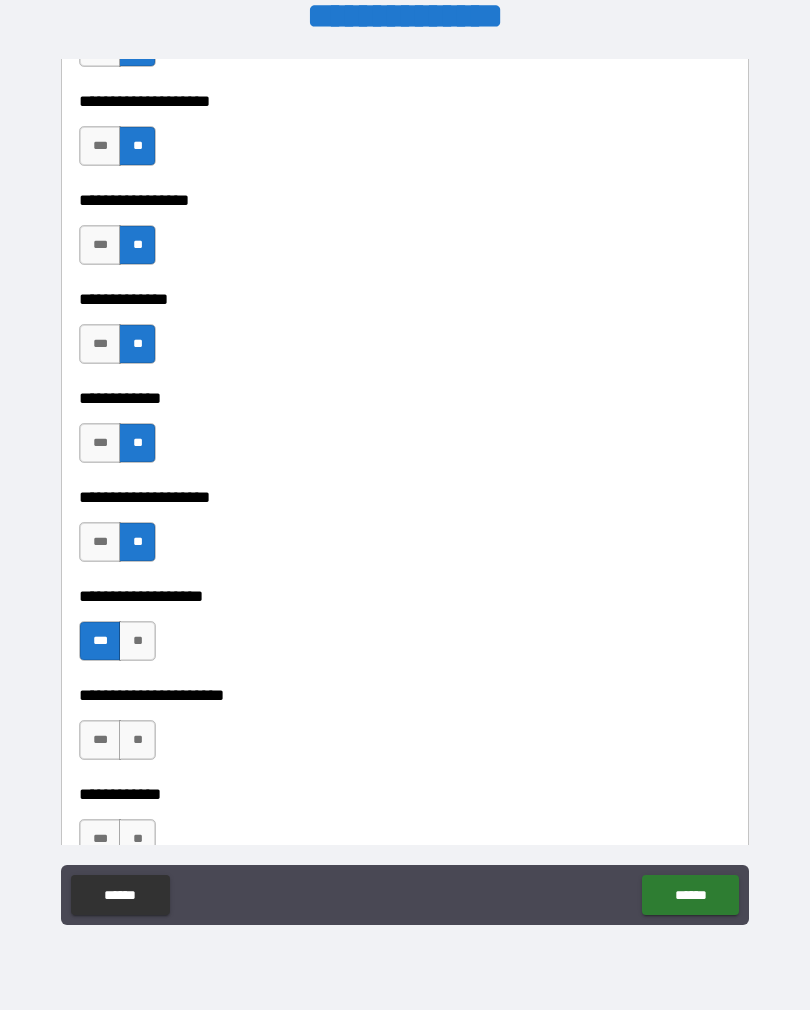 click on "**" at bounding box center [137, 740] 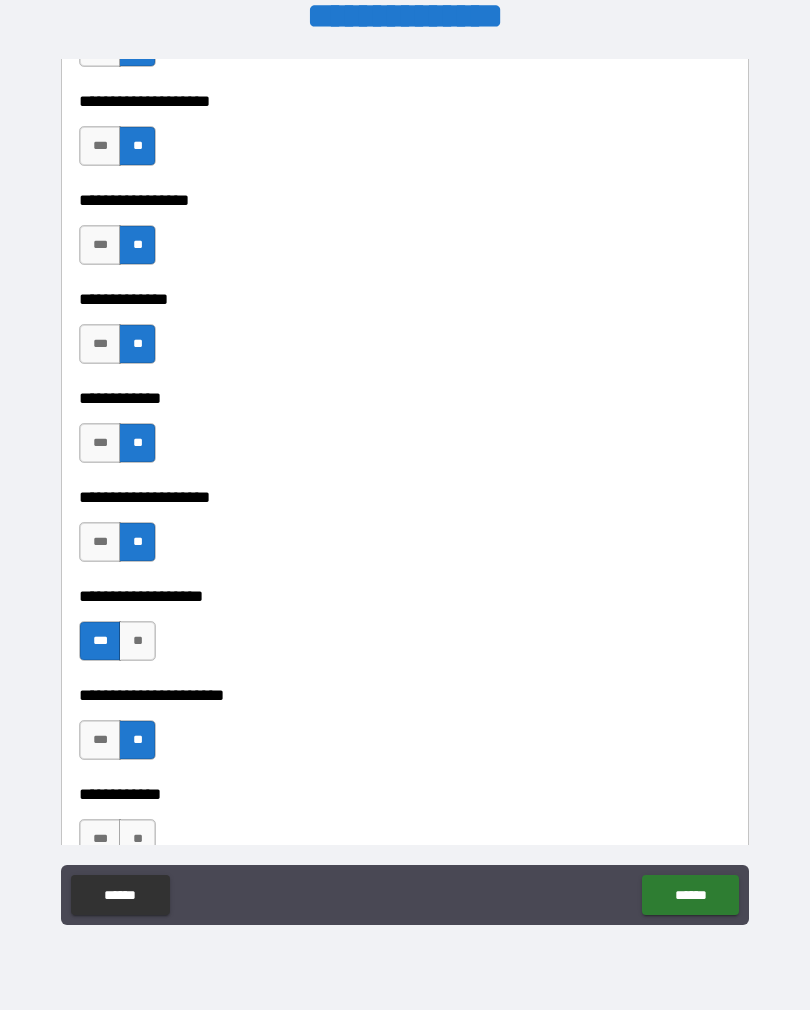 click on "**" at bounding box center (137, 839) 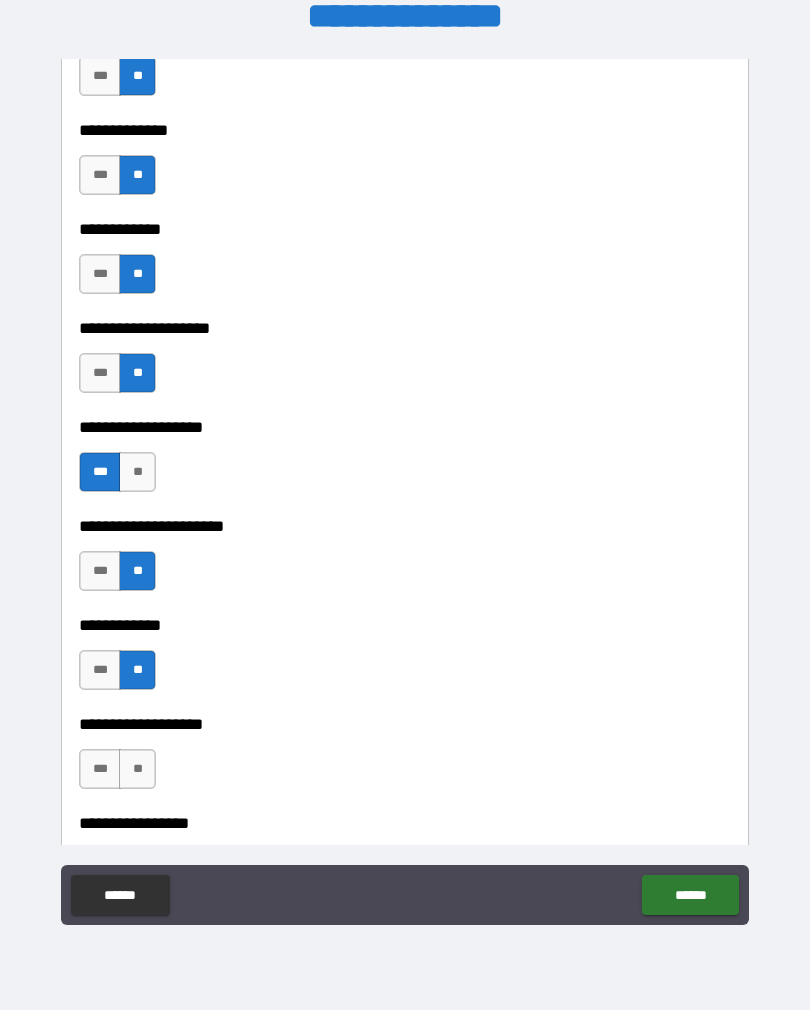 click on "**" at bounding box center (137, 769) 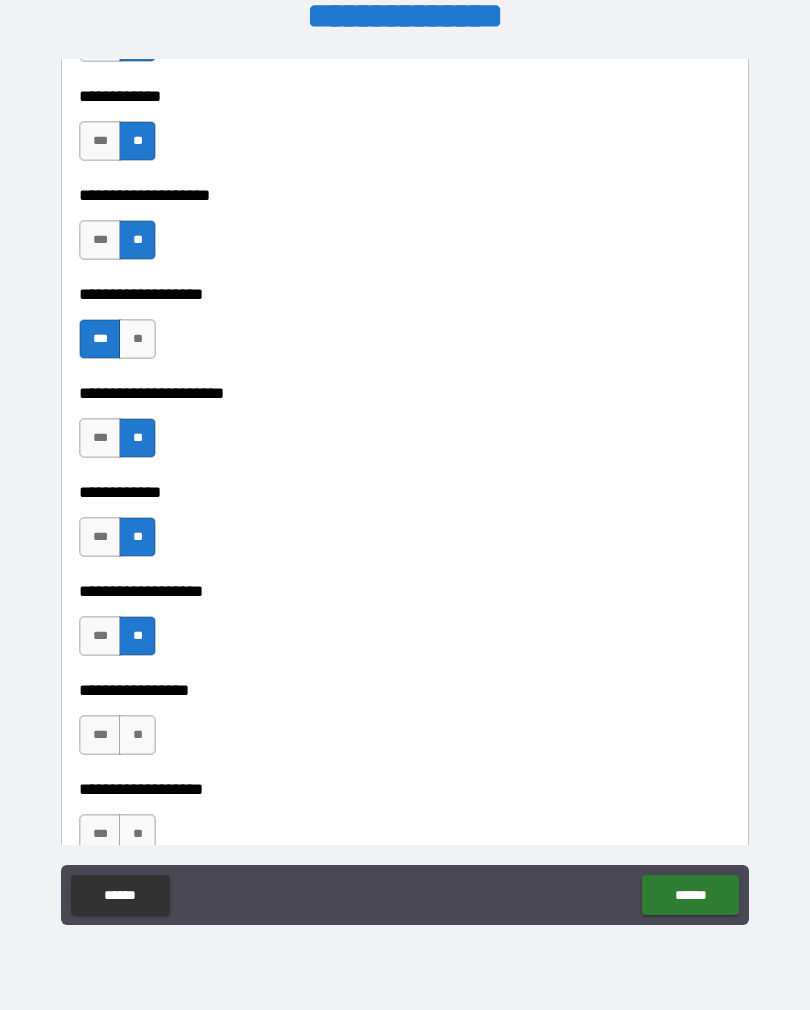 scroll, scrollTop: 6170, scrollLeft: 0, axis: vertical 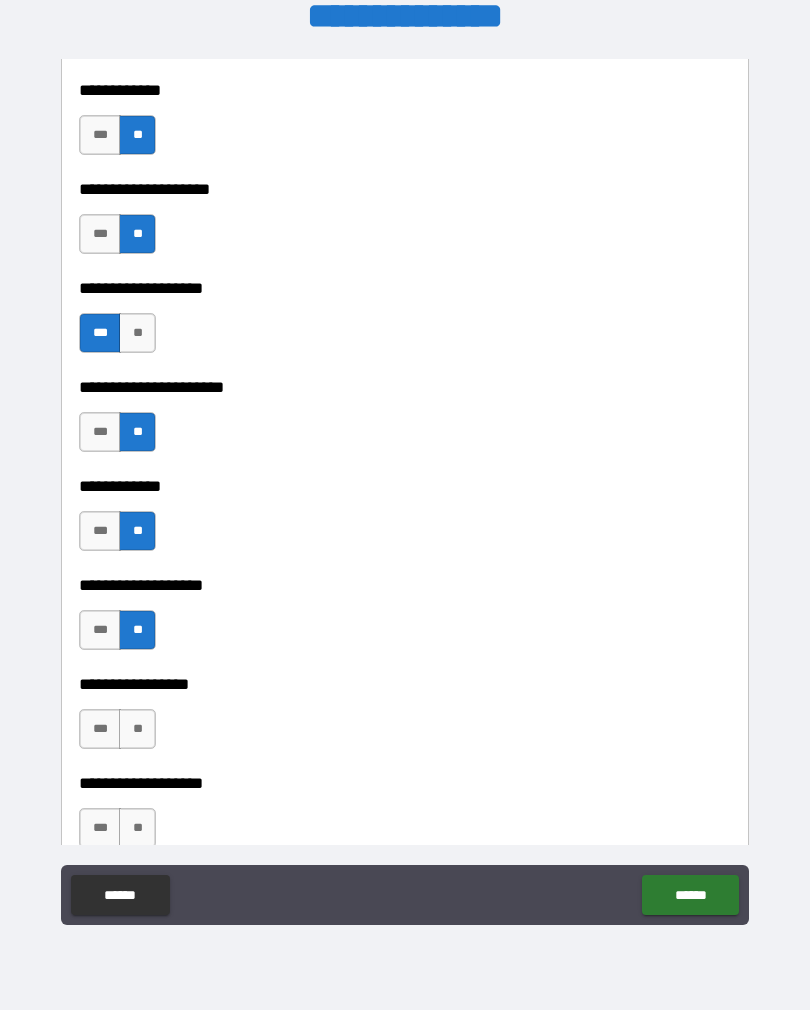 click on "**" at bounding box center [137, 729] 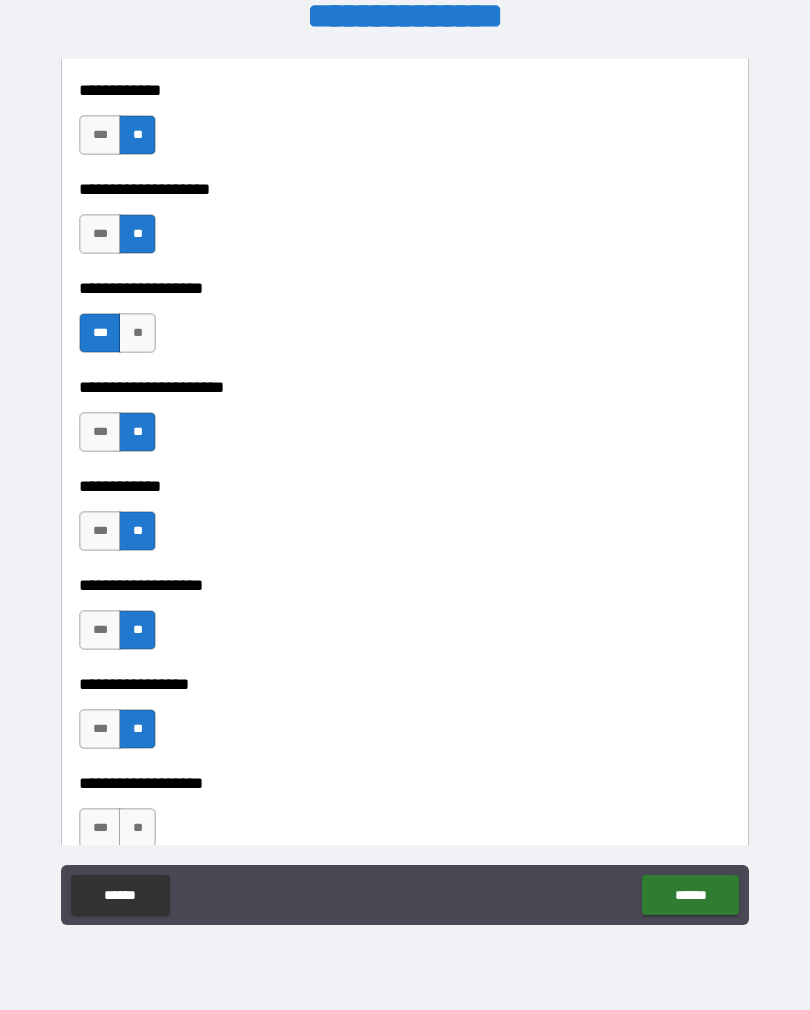 click on "**" at bounding box center (137, 828) 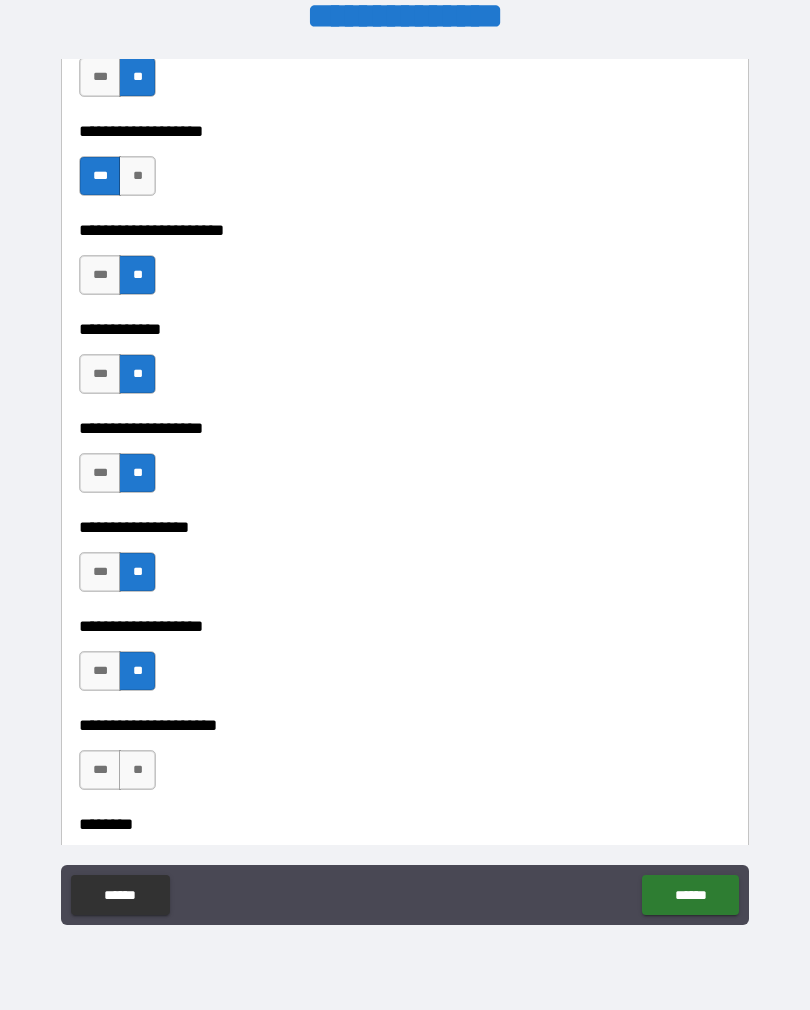 click on "**" at bounding box center (137, 770) 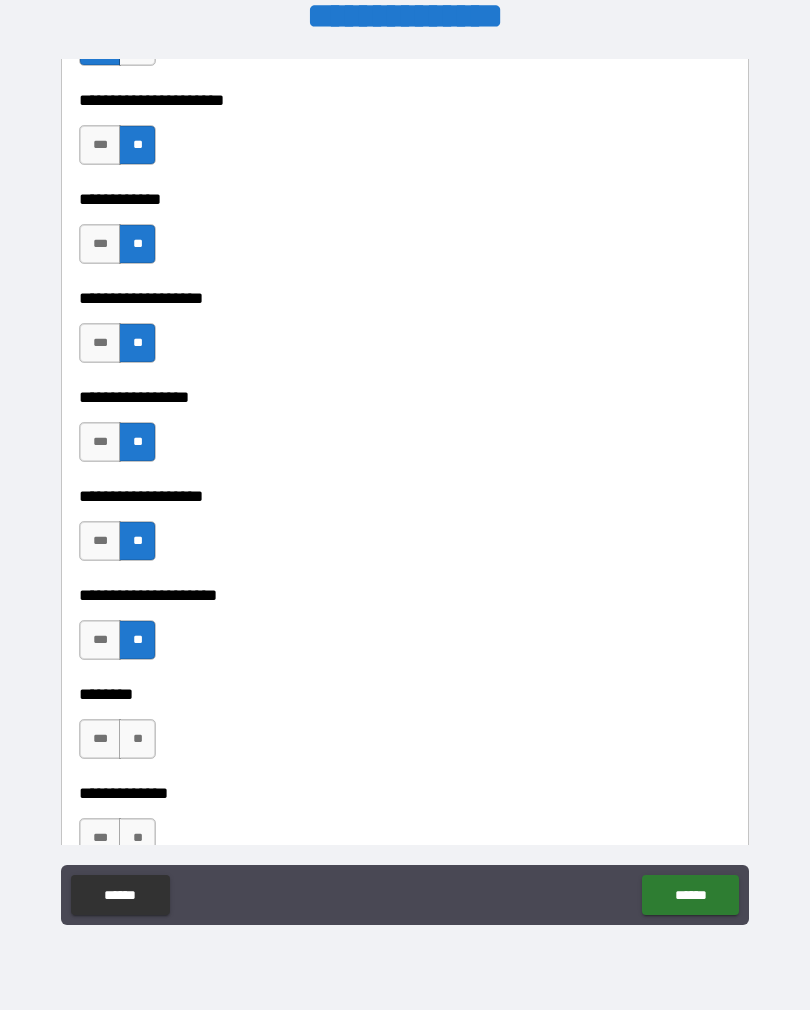 scroll, scrollTop: 6467, scrollLeft: 0, axis: vertical 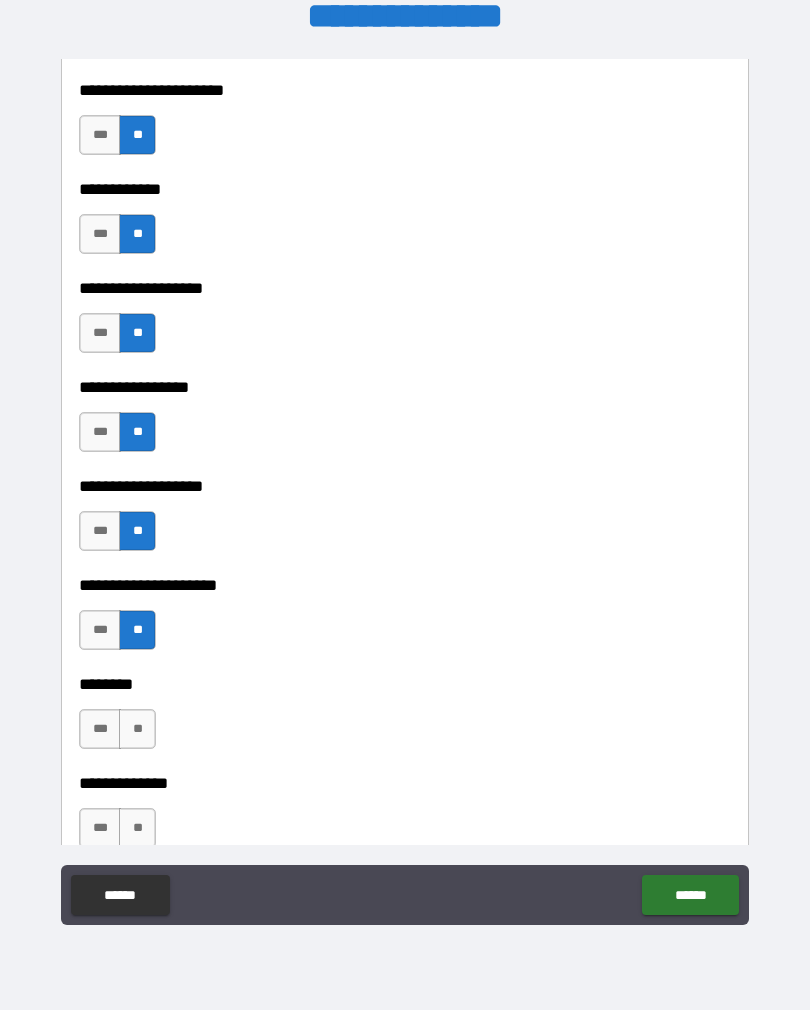 click on "**" at bounding box center (137, 729) 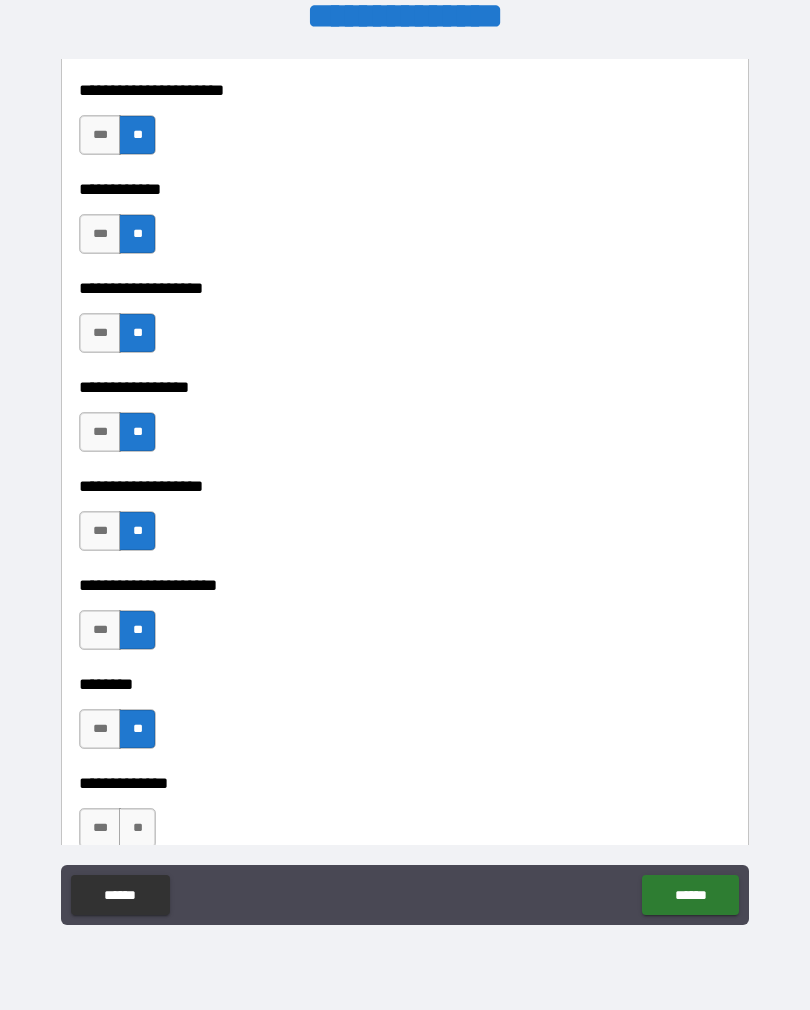click on "**" at bounding box center (137, 828) 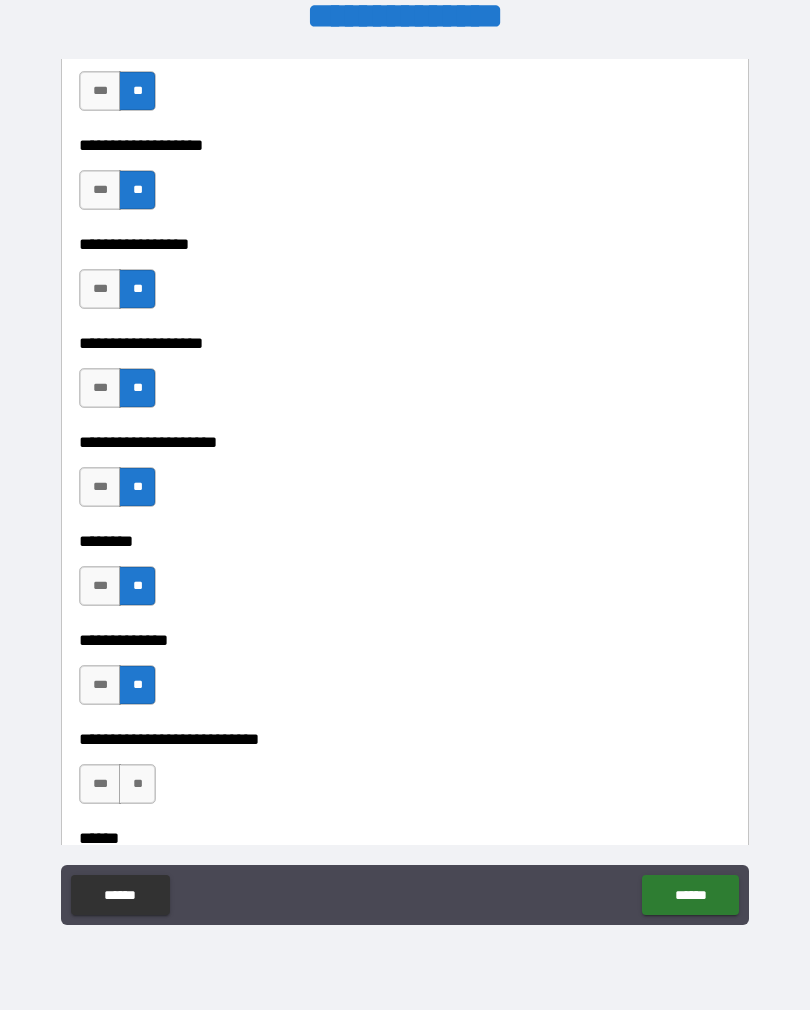 click on "**" at bounding box center [137, 784] 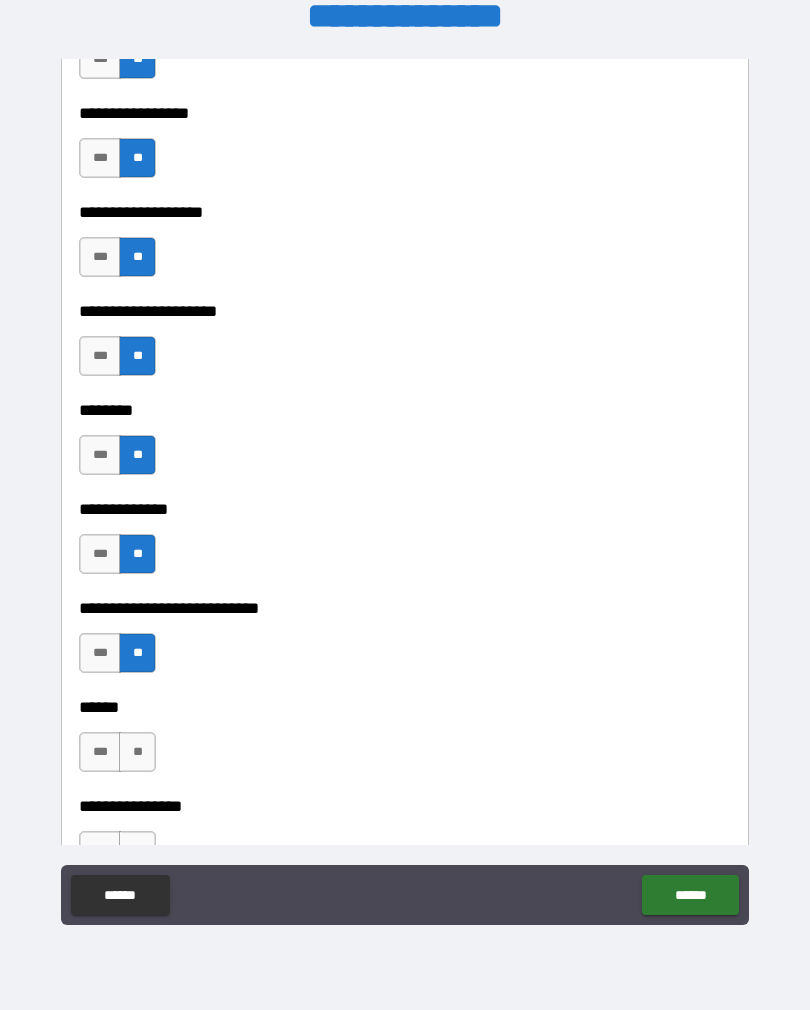 scroll, scrollTop: 6747, scrollLeft: 0, axis: vertical 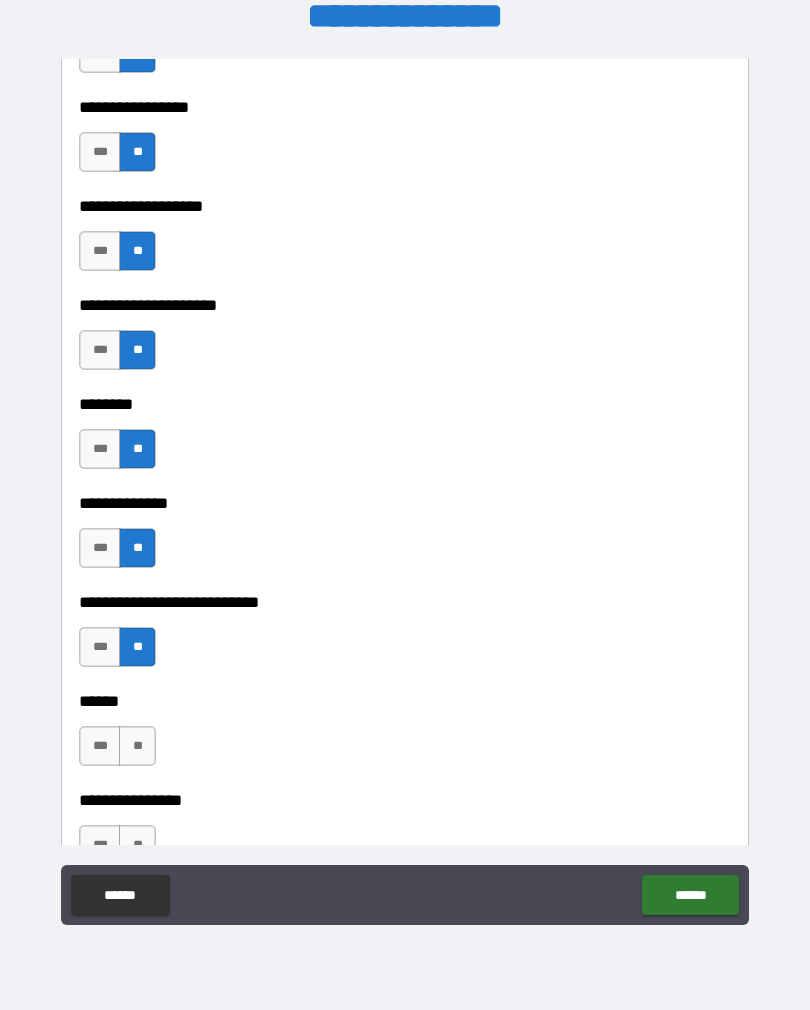 click on "***" at bounding box center (100, 746) 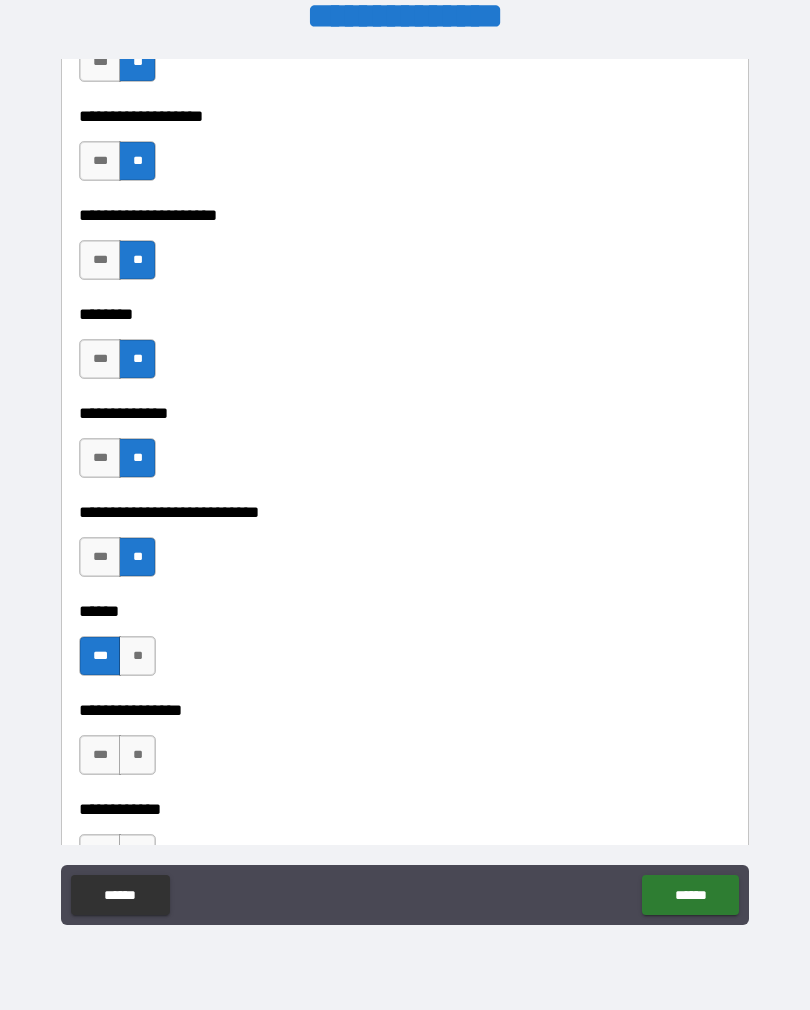 scroll, scrollTop: 6835, scrollLeft: 0, axis: vertical 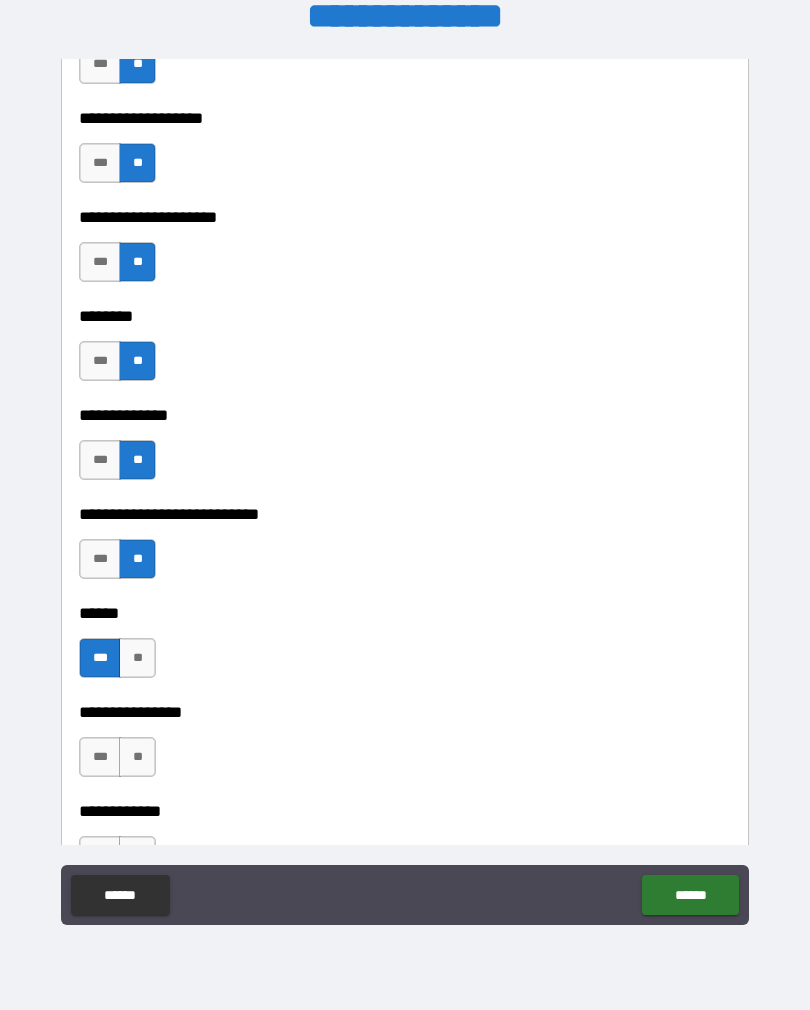 click on "**" at bounding box center (137, 658) 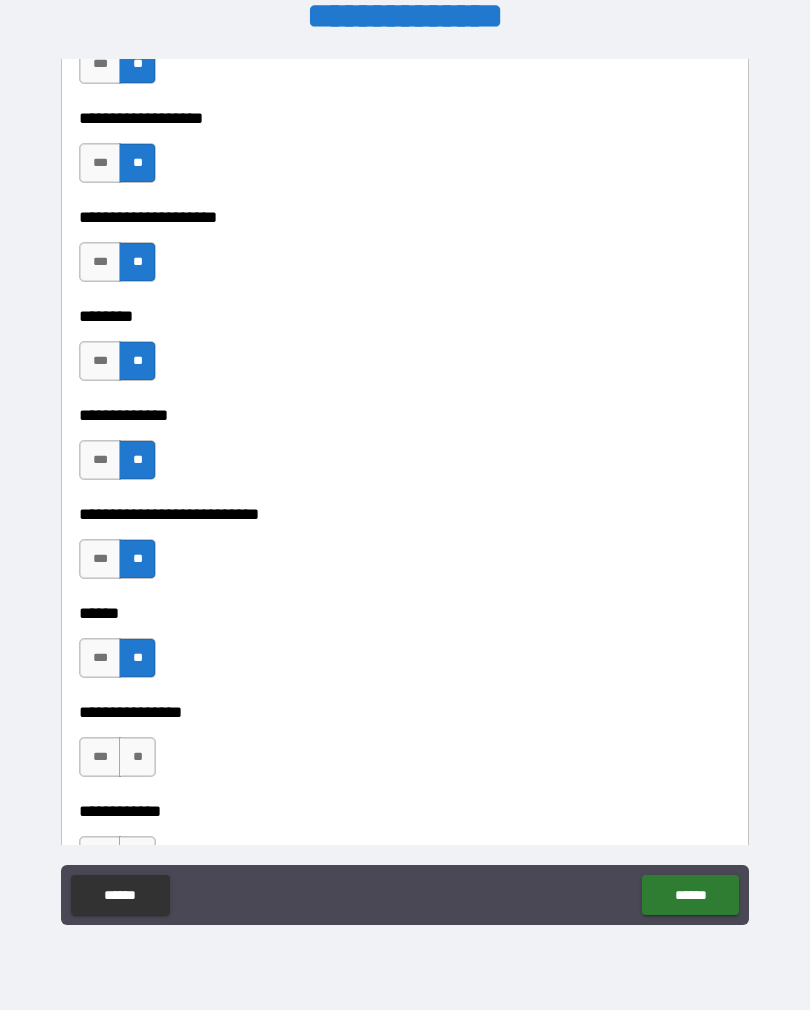 click on "**" at bounding box center [137, 757] 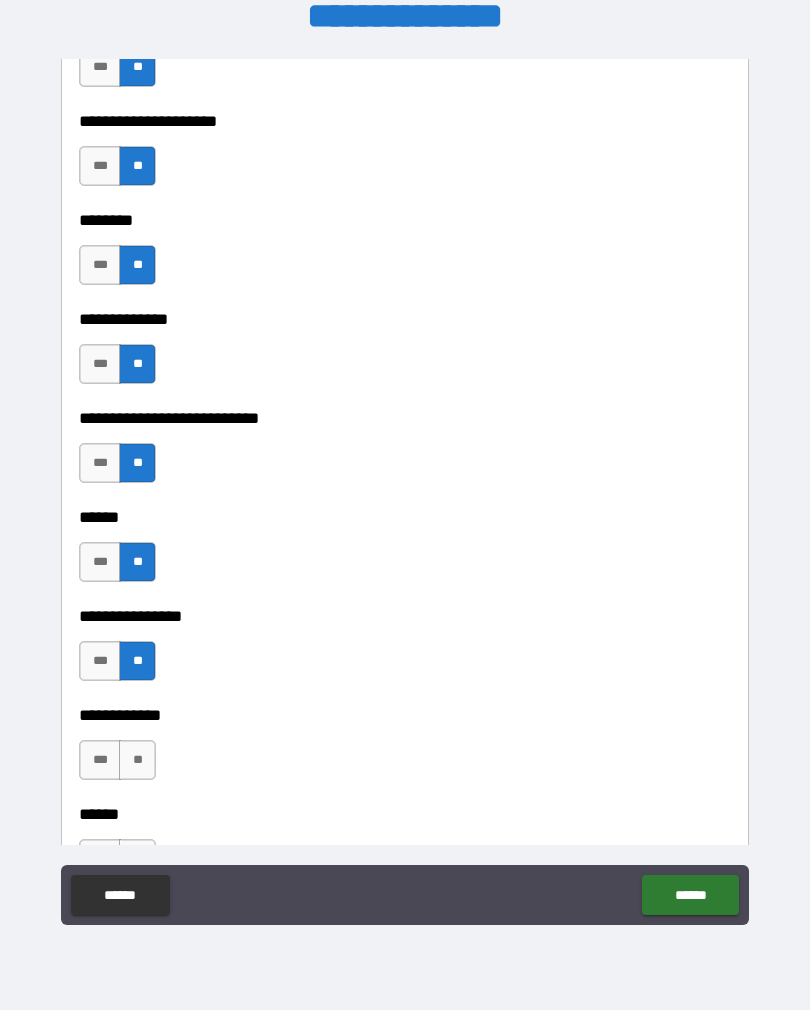 click on "**" at bounding box center [137, 760] 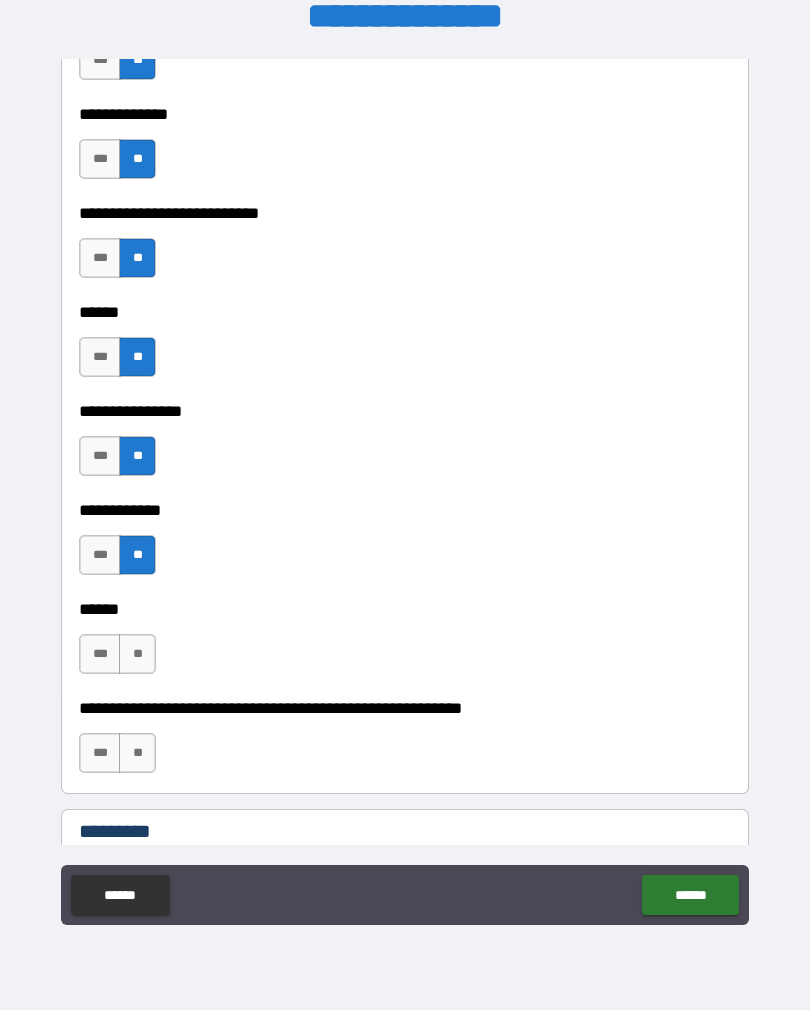 scroll, scrollTop: 7157, scrollLeft: 0, axis: vertical 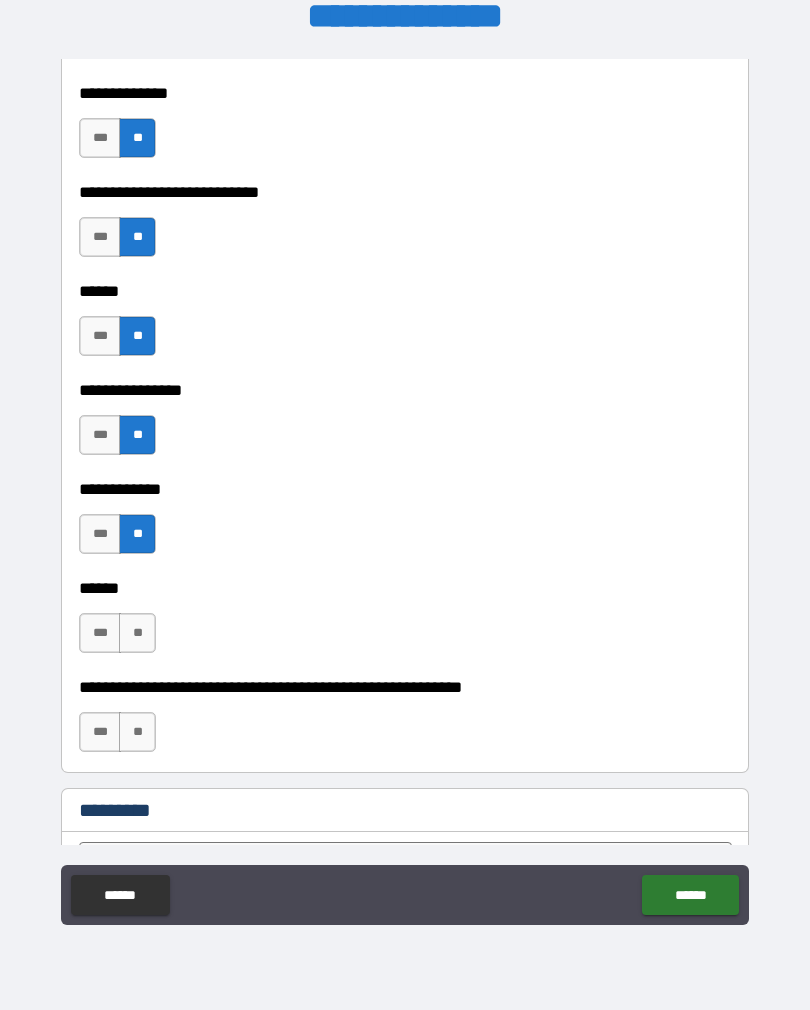 click on "**" at bounding box center (137, 633) 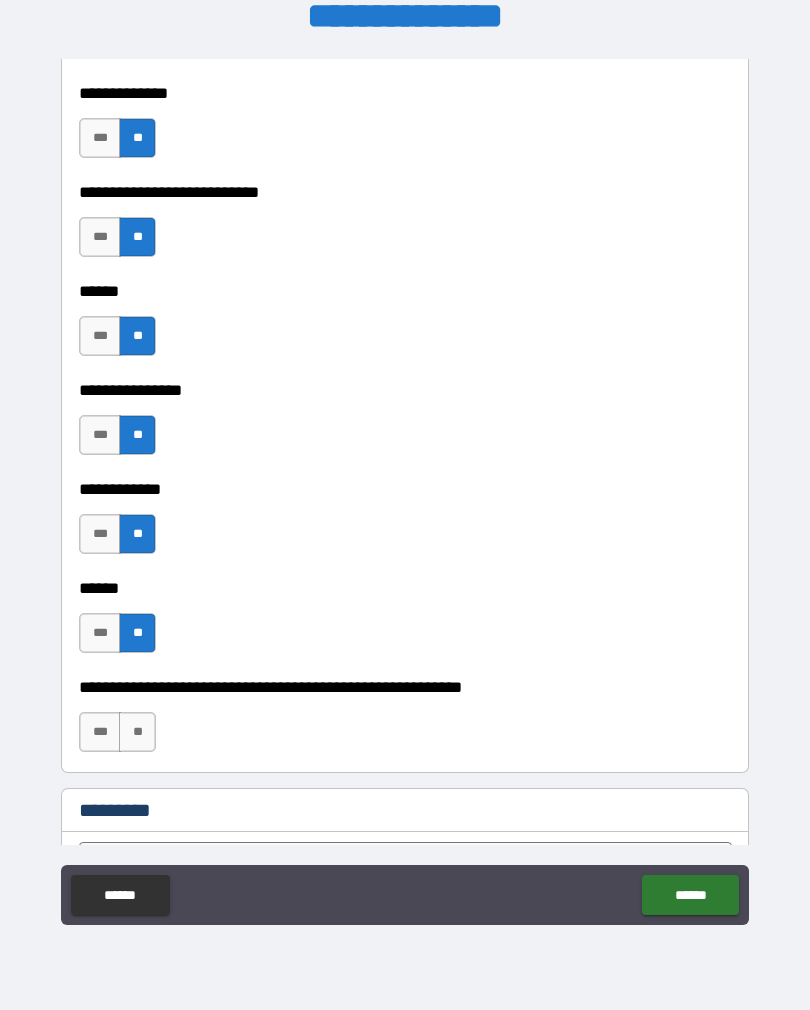 click on "**" at bounding box center (137, 732) 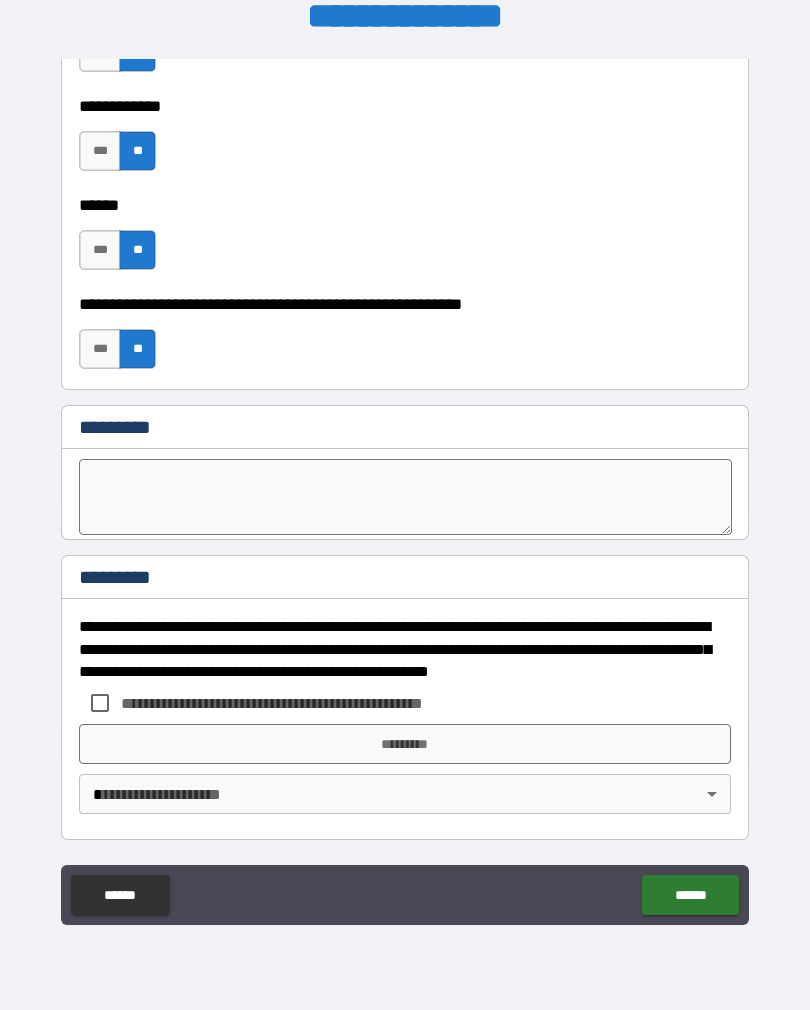 scroll, scrollTop: 7540, scrollLeft: 0, axis: vertical 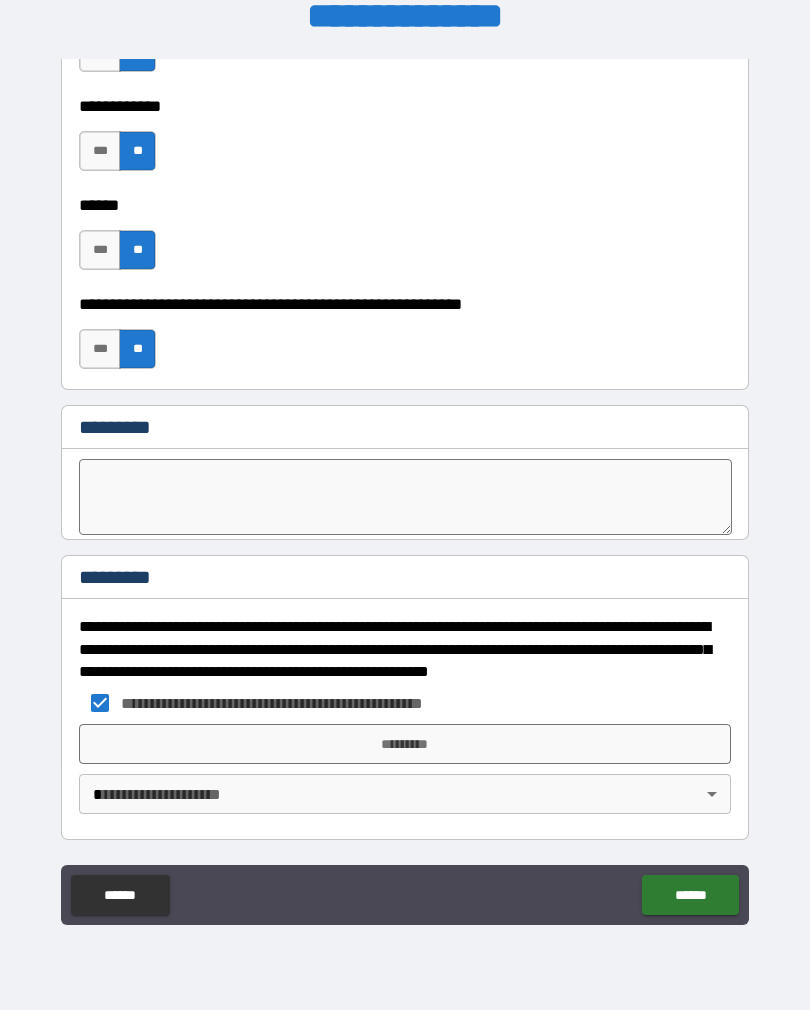 click on "*********" at bounding box center (405, 744) 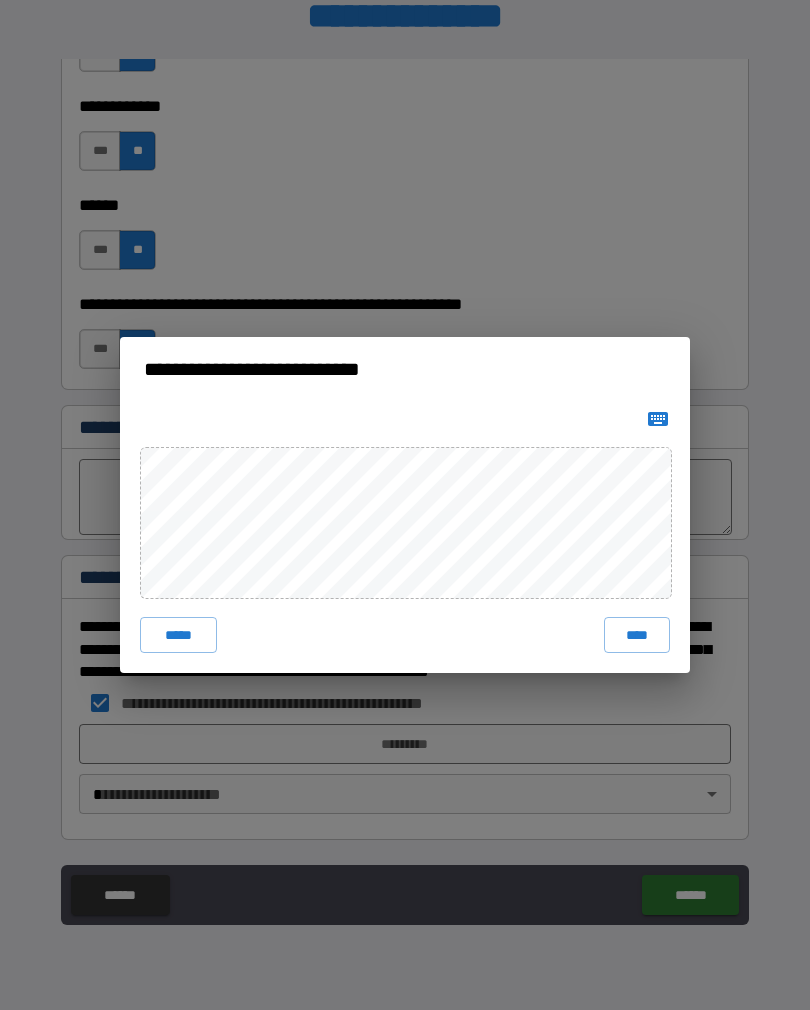 click on "****" at bounding box center (637, 635) 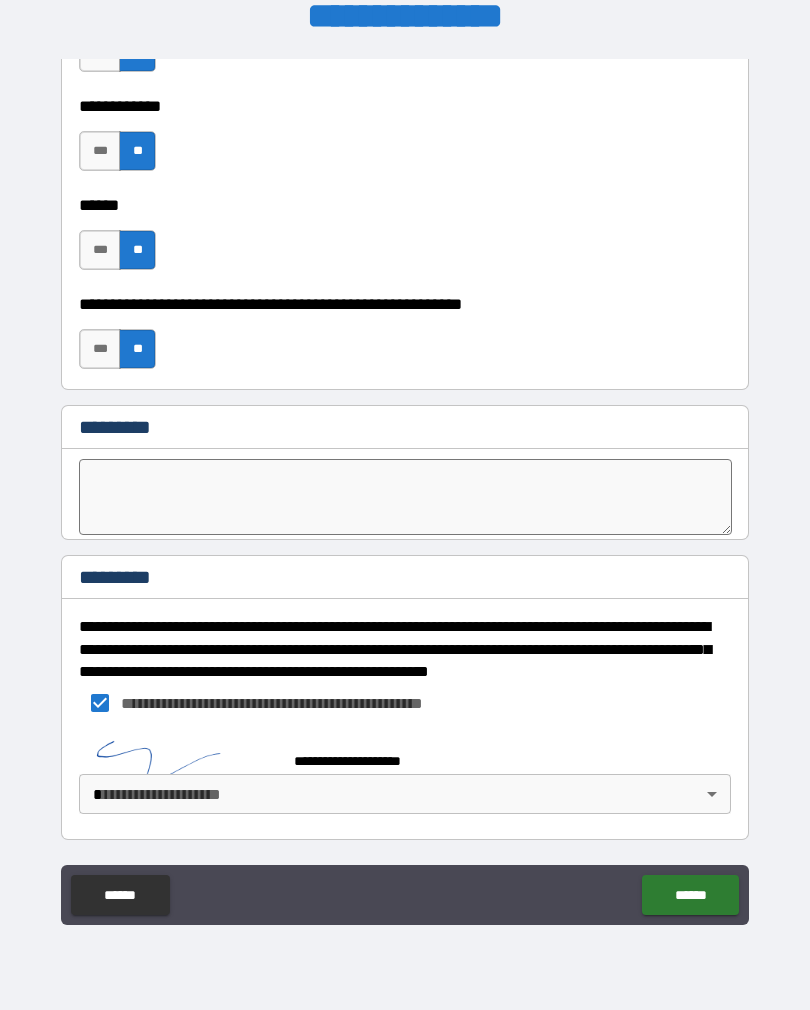 scroll, scrollTop: 7530, scrollLeft: 0, axis: vertical 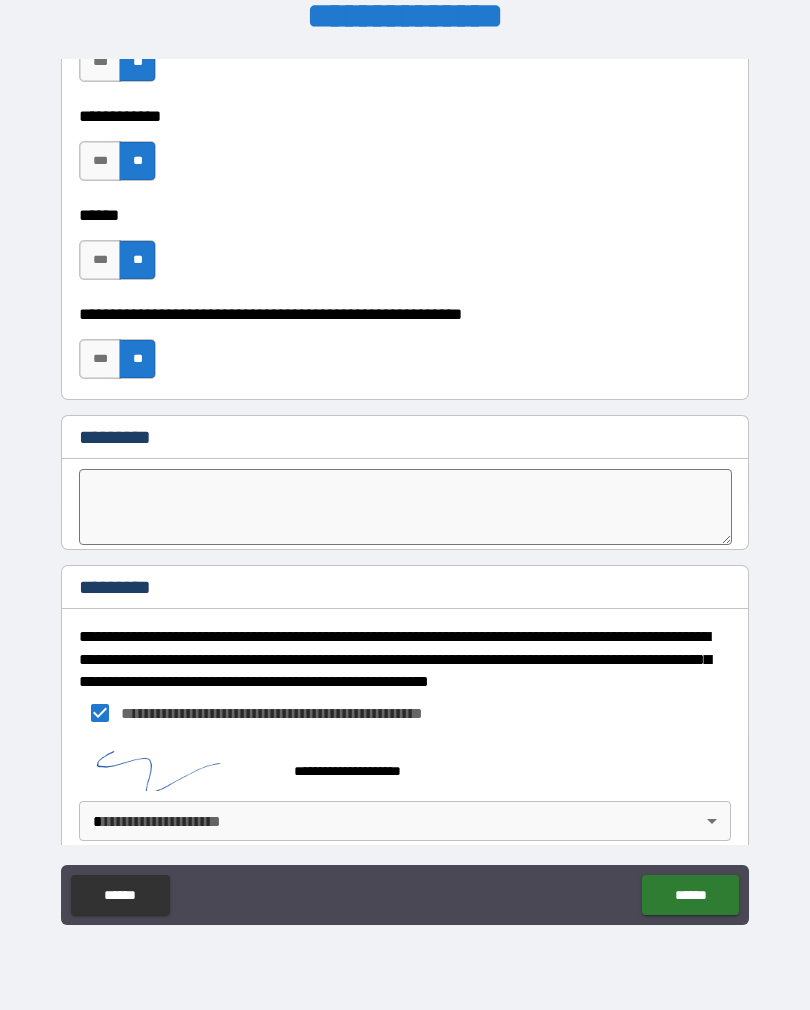 click on "******" at bounding box center (690, 895) 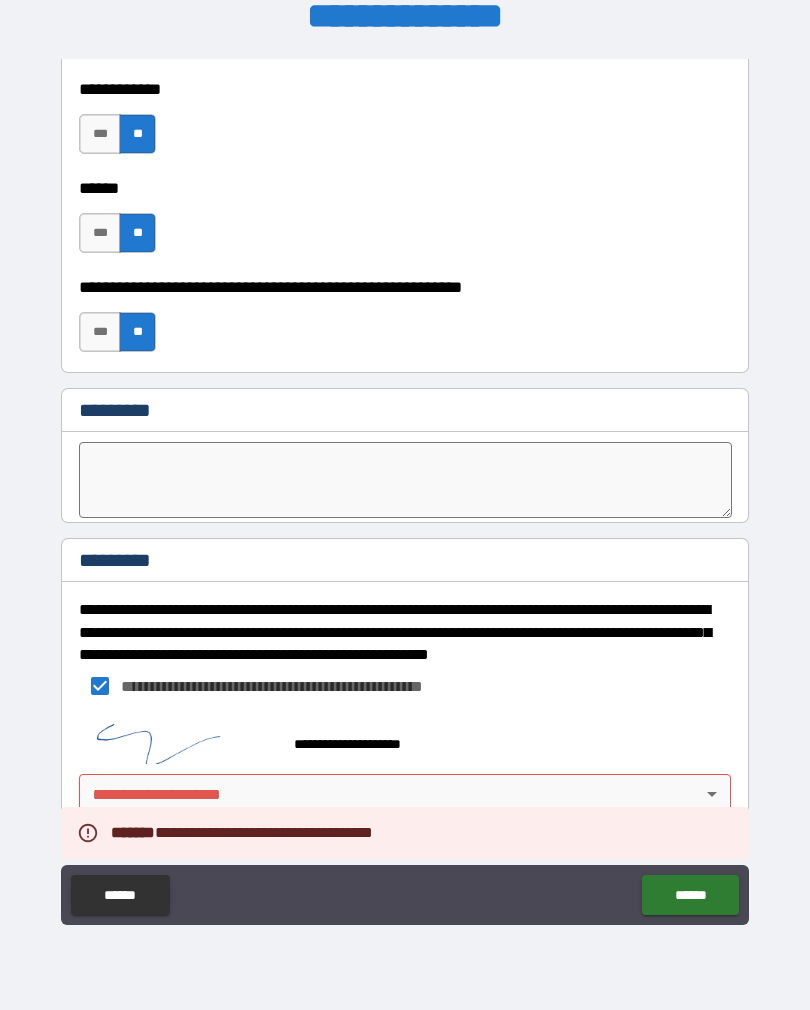 scroll, scrollTop: 7557, scrollLeft: 0, axis: vertical 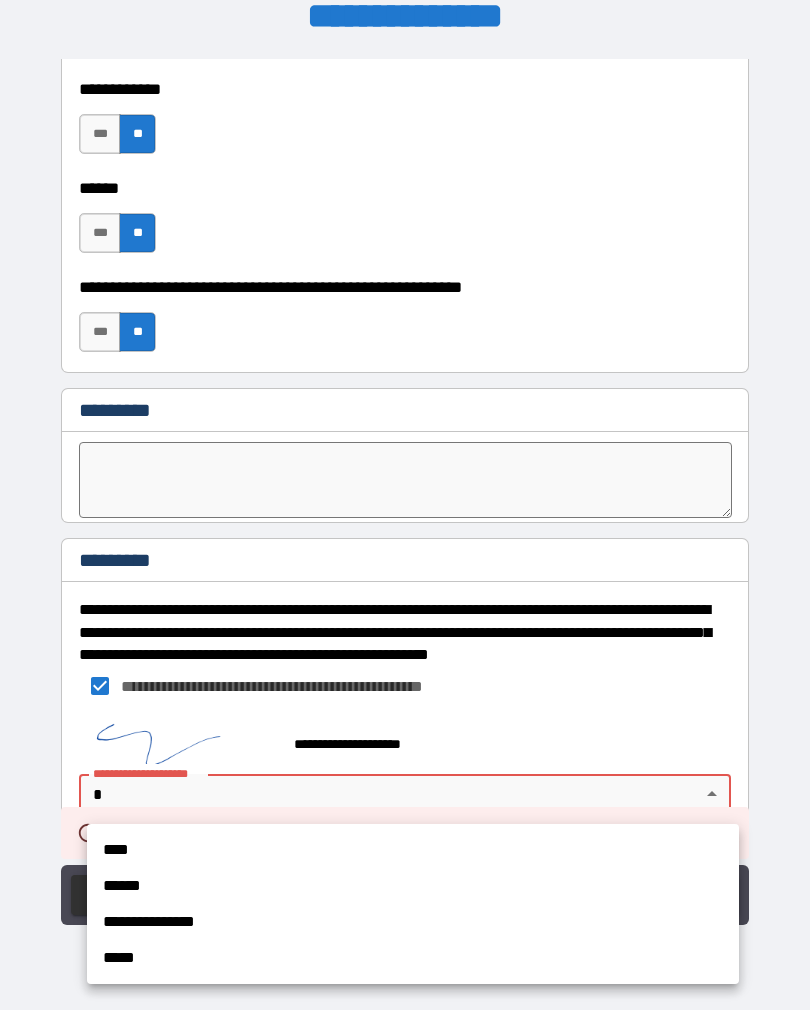 click on "****" at bounding box center (413, 850) 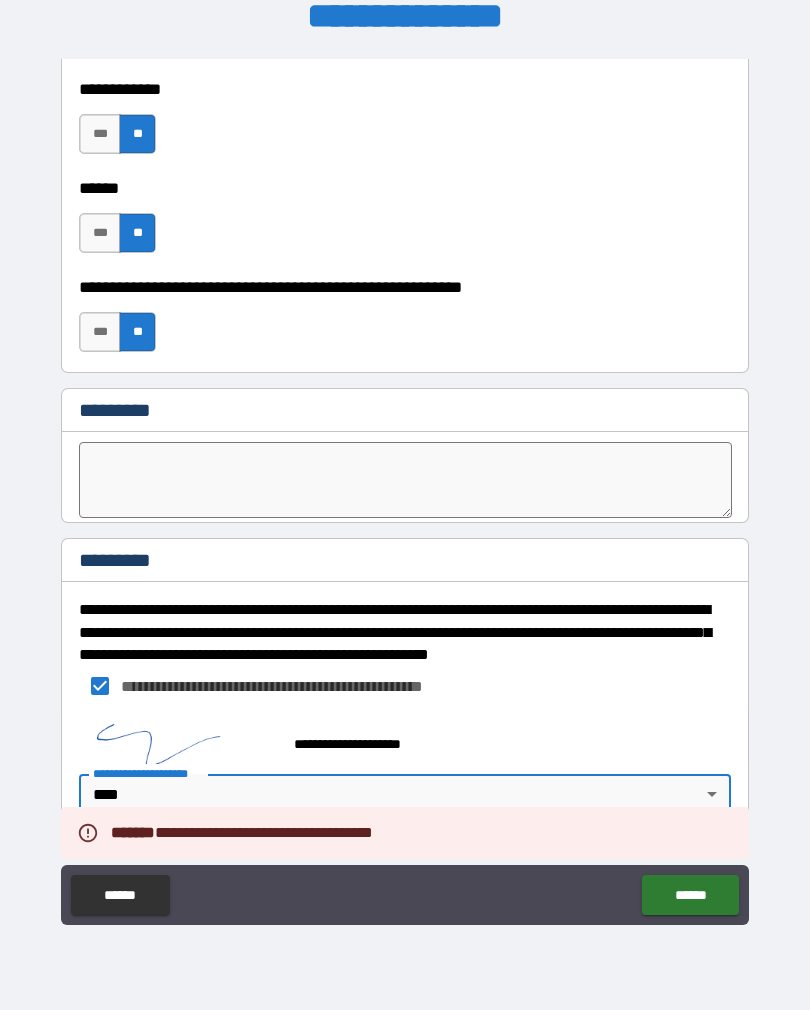 click on "******" at bounding box center (690, 895) 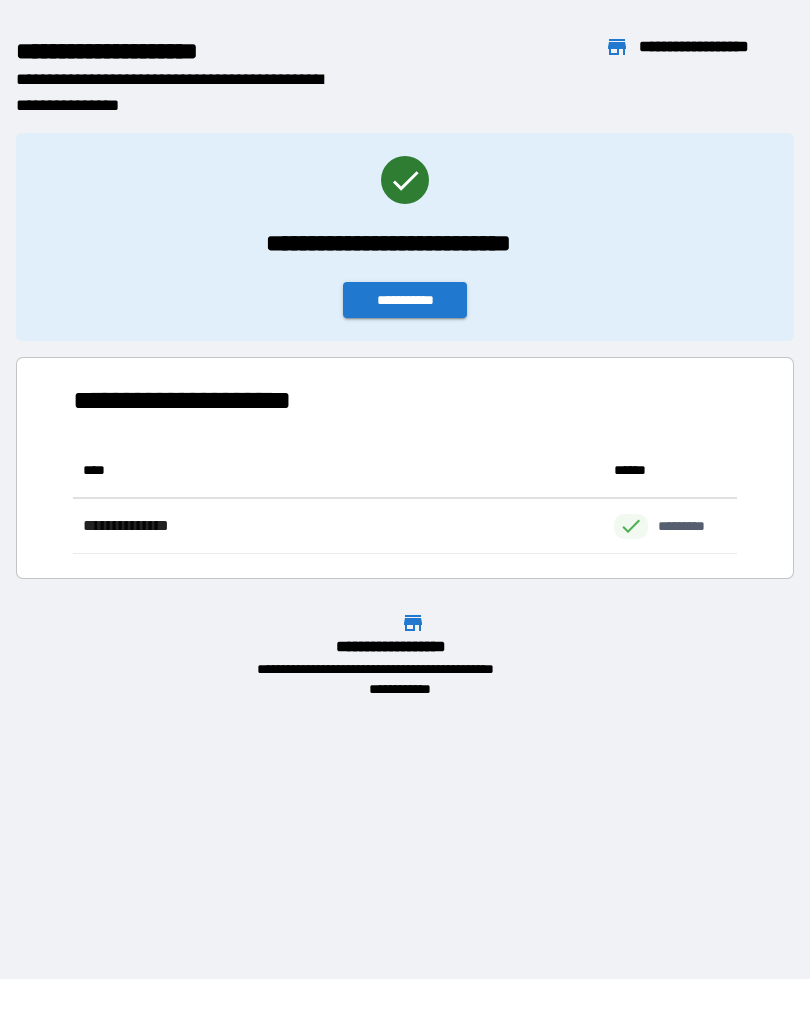 scroll, scrollTop: 1, scrollLeft: 1, axis: both 